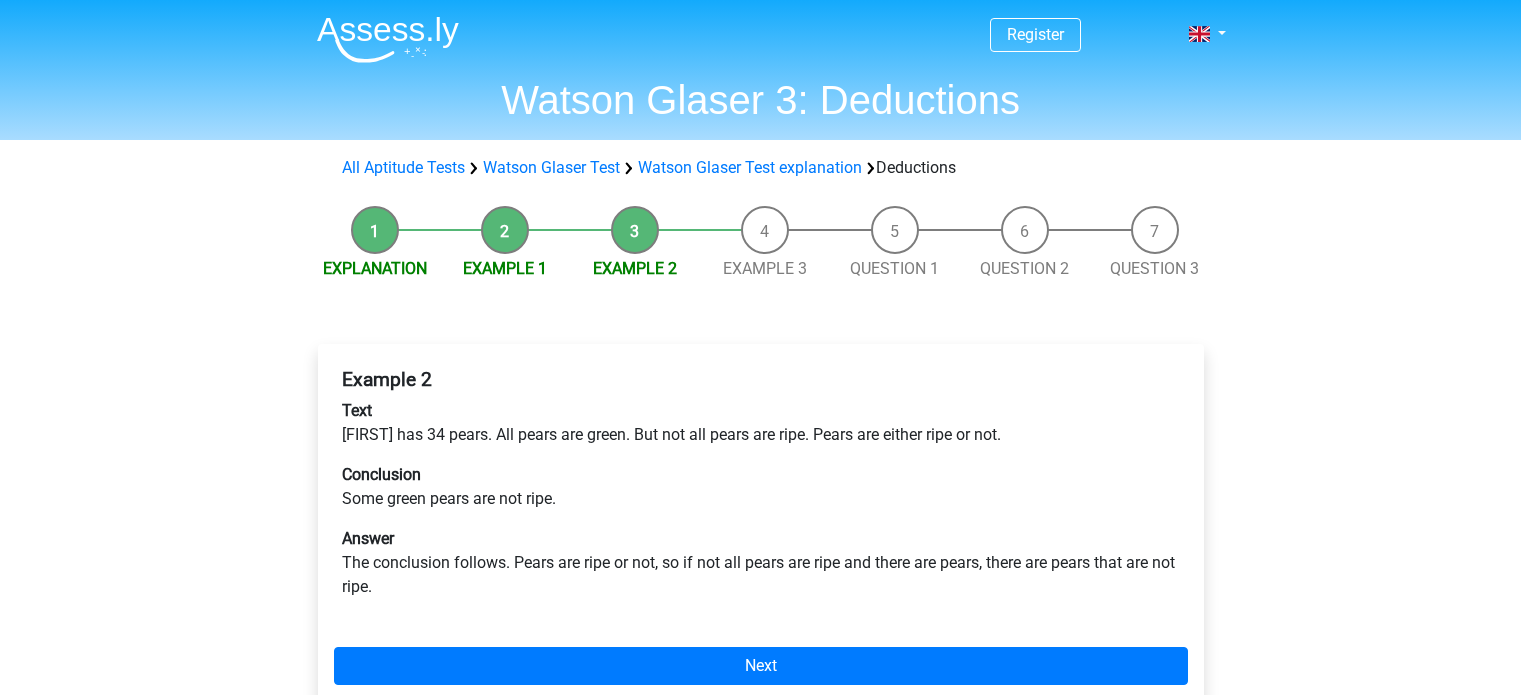 scroll, scrollTop: 0, scrollLeft: 0, axis: both 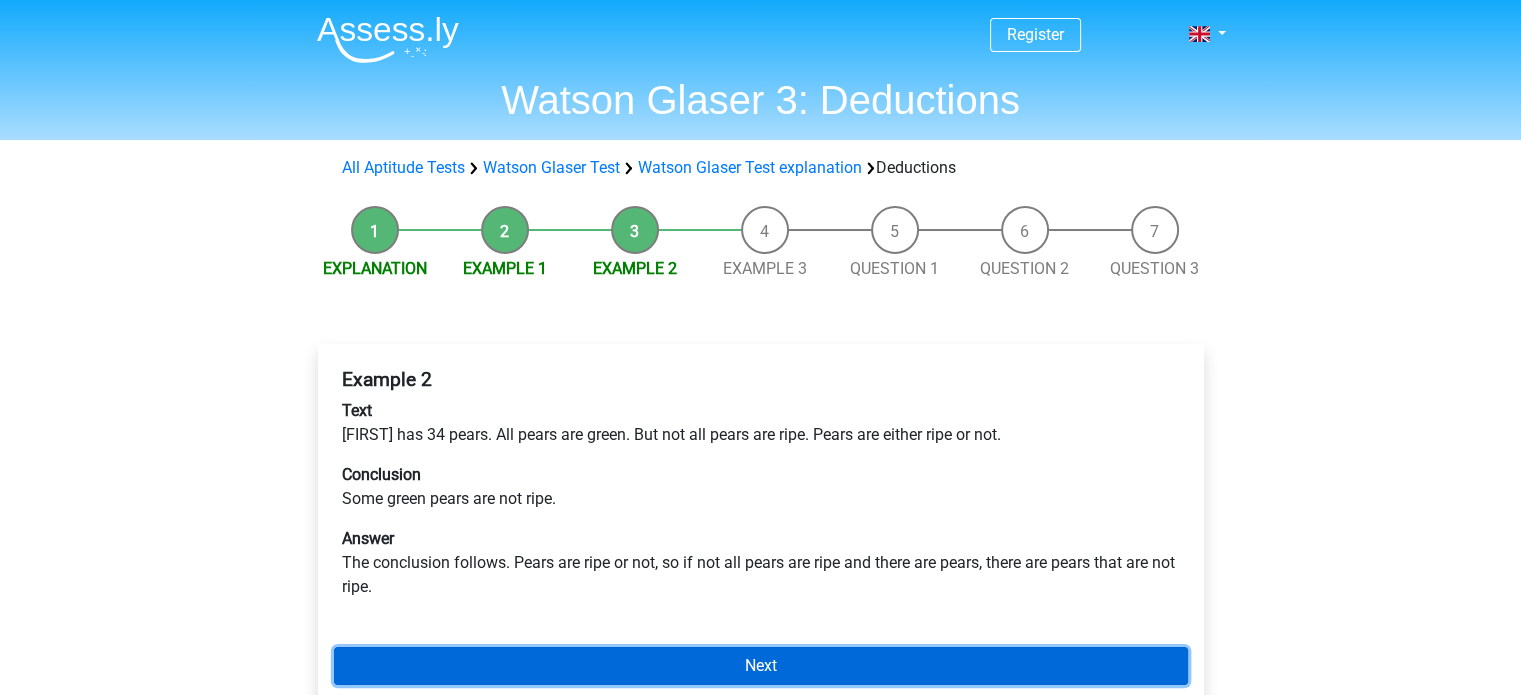 click on "Next" at bounding box center [761, 666] 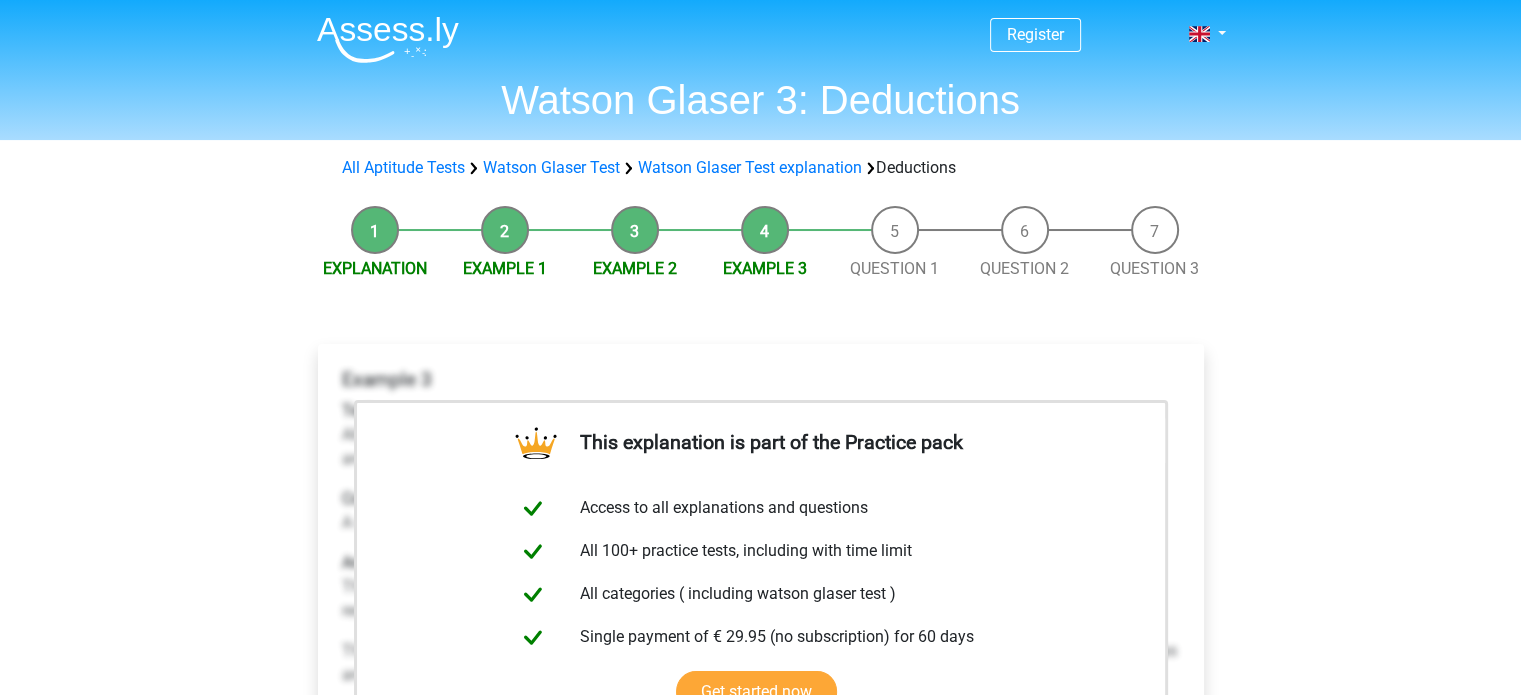 scroll, scrollTop: 384, scrollLeft: 0, axis: vertical 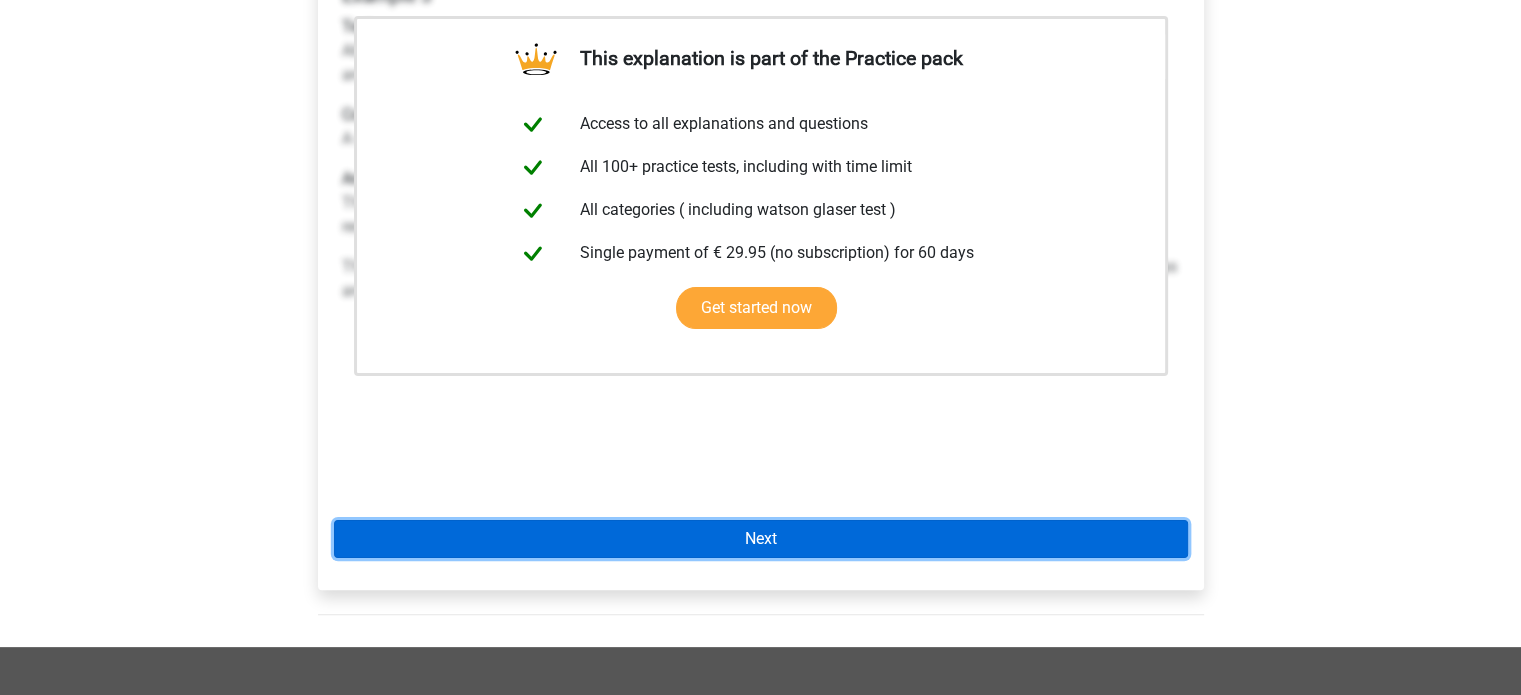 click on "Next" at bounding box center (761, 539) 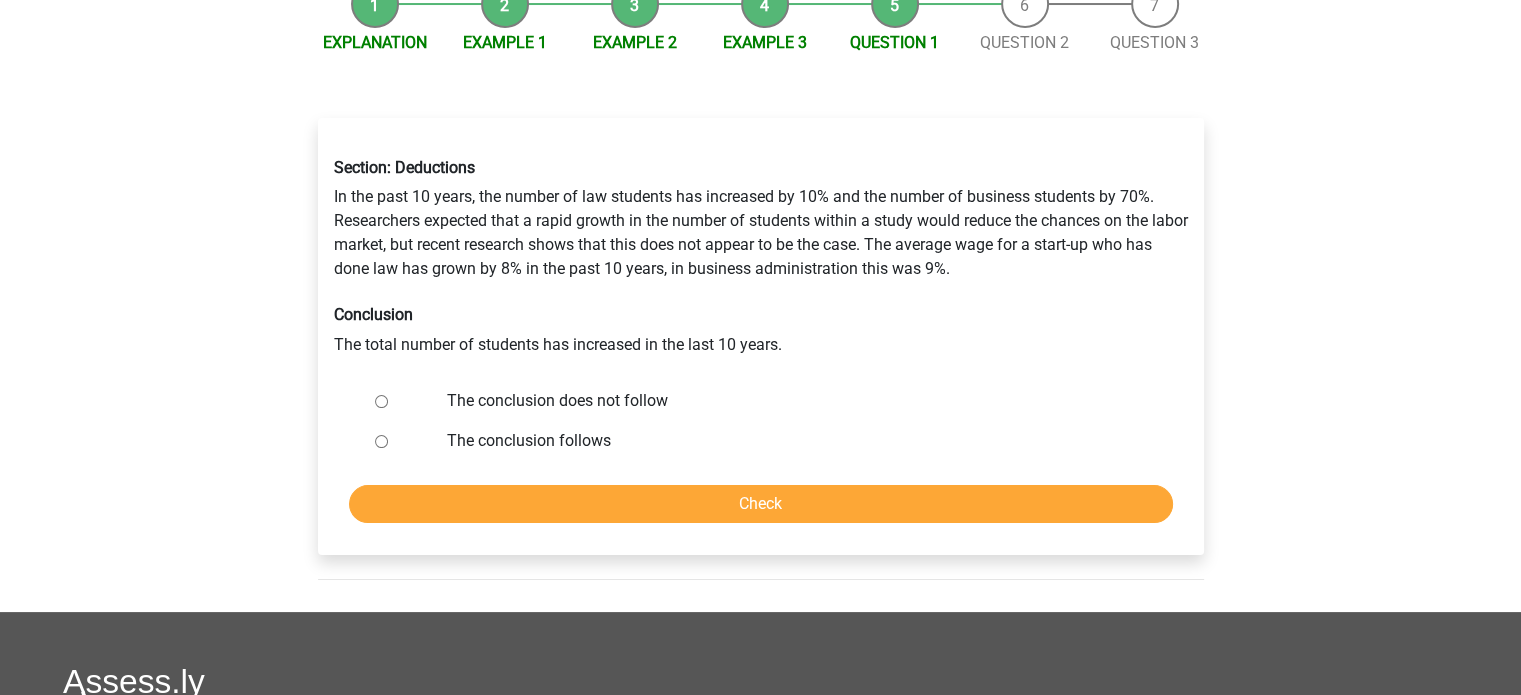 scroll, scrollTop: 252, scrollLeft: 0, axis: vertical 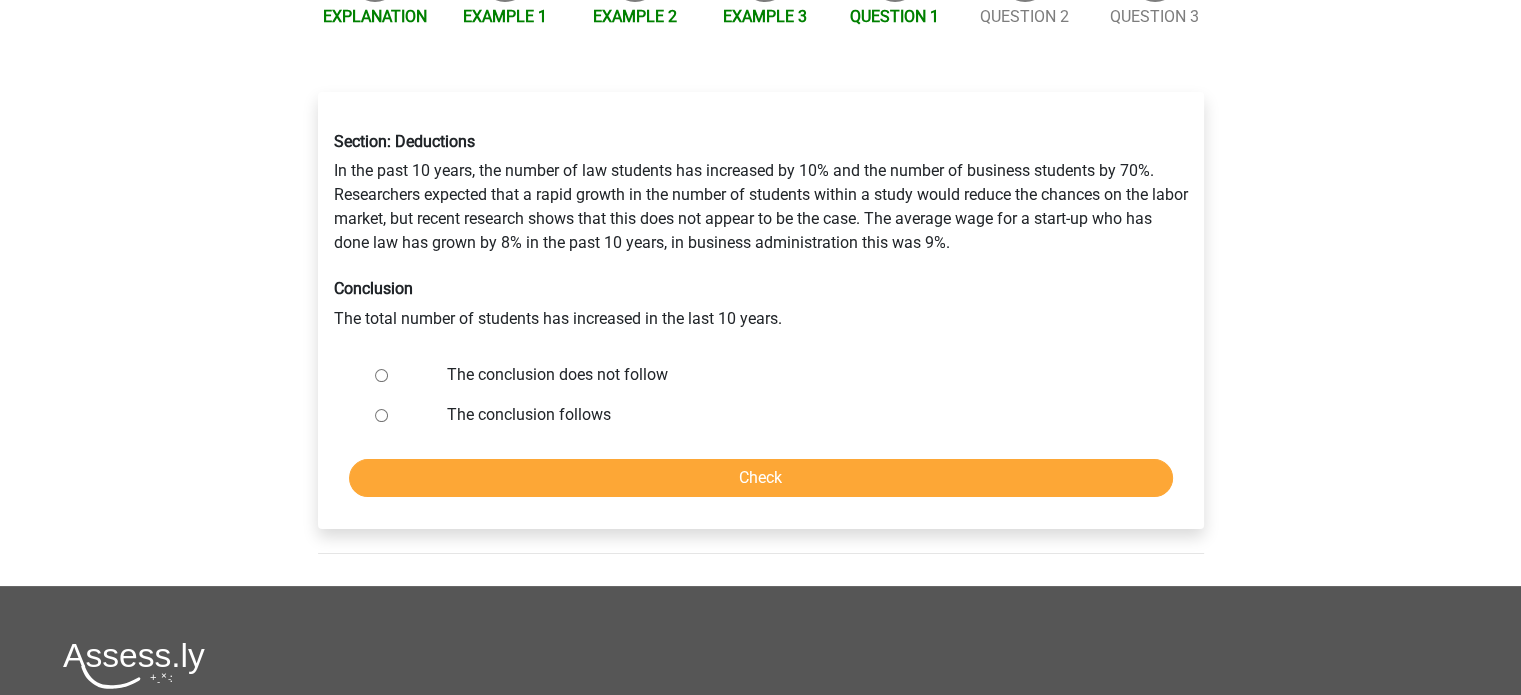 click on "The conclusion follows" at bounding box center (381, 415) 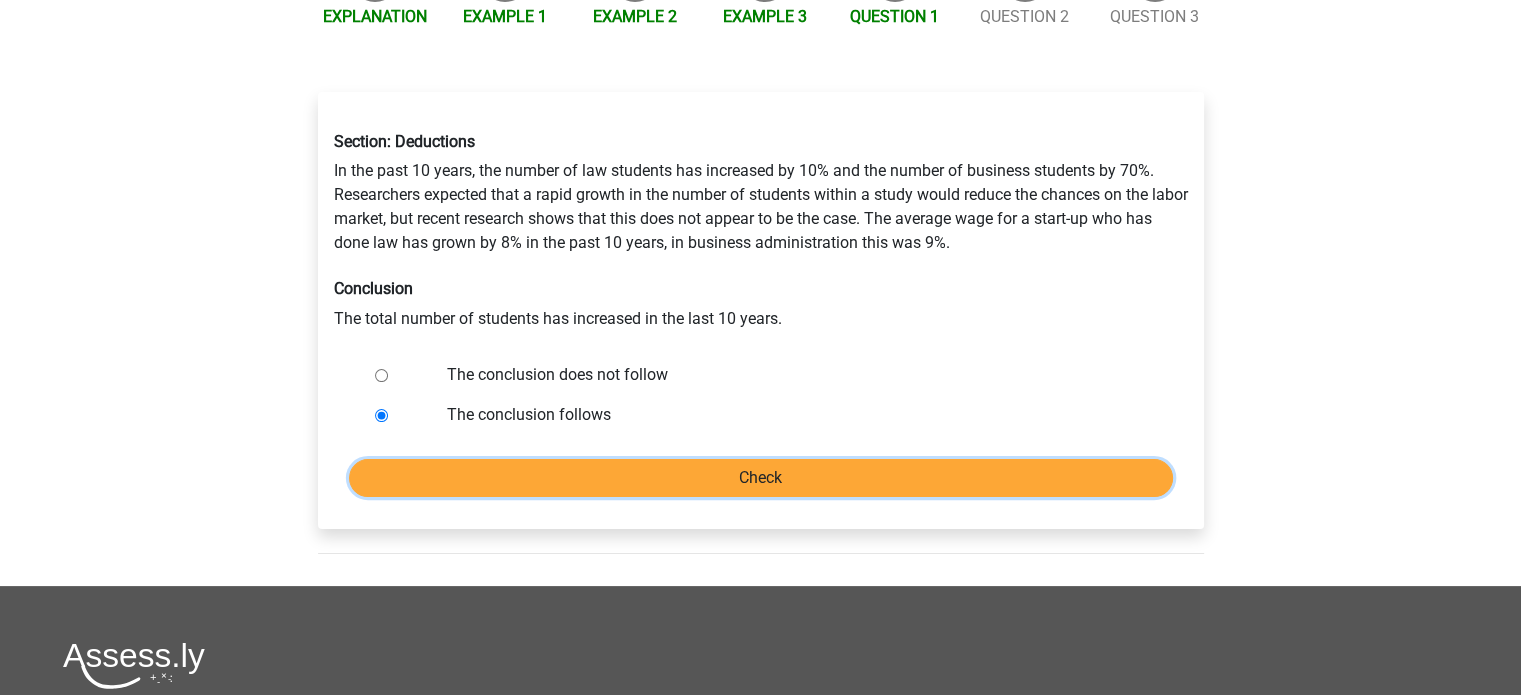 click on "Check" at bounding box center [761, 478] 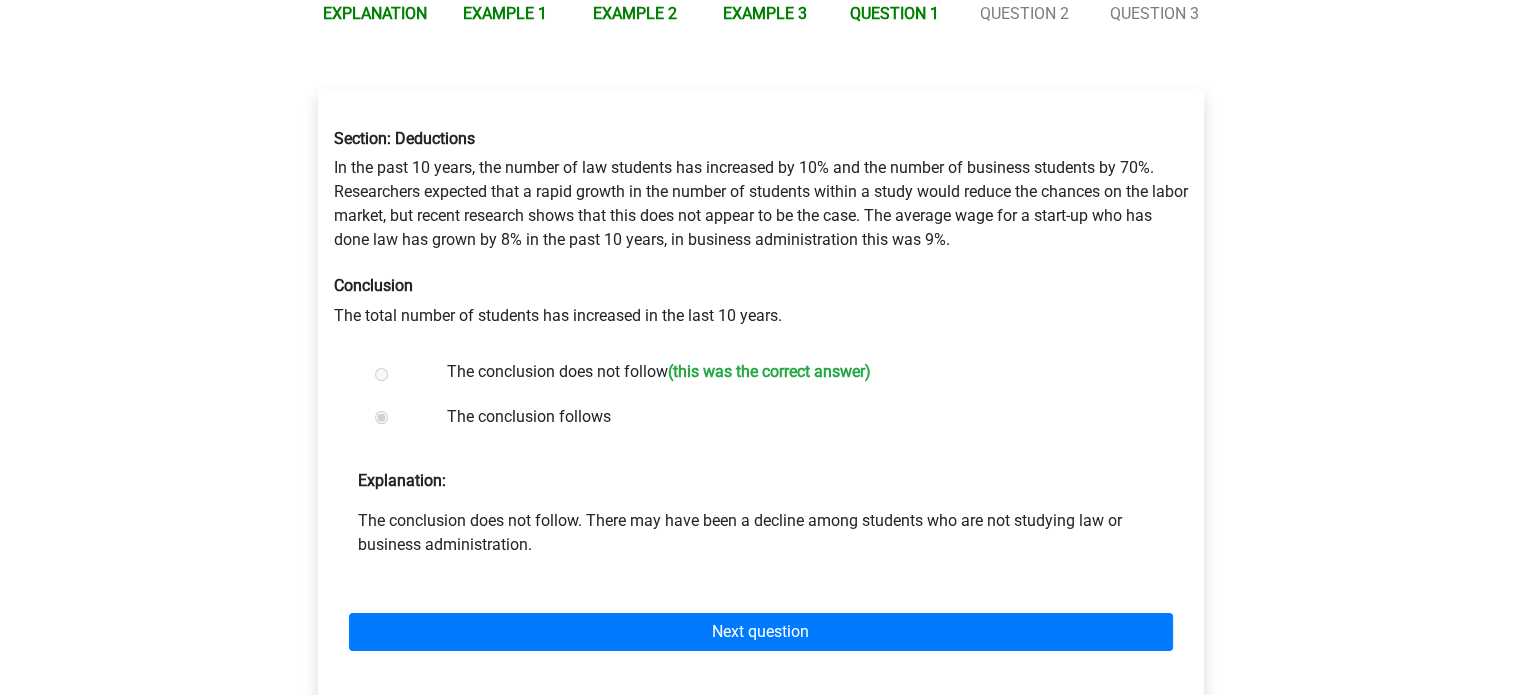 scroll, scrollTop: 292, scrollLeft: 0, axis: vertical 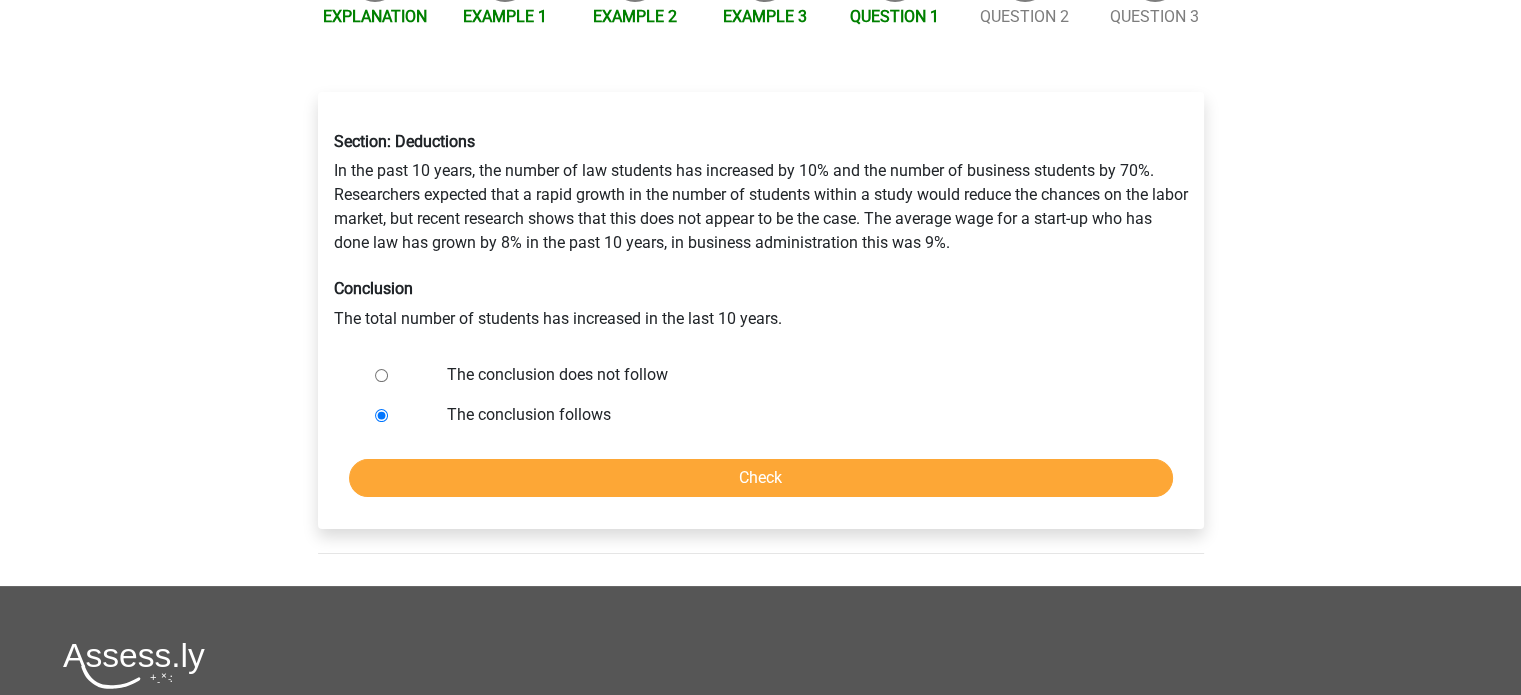 click on "The conclusion does not follow" at bounding box center [381, 375] 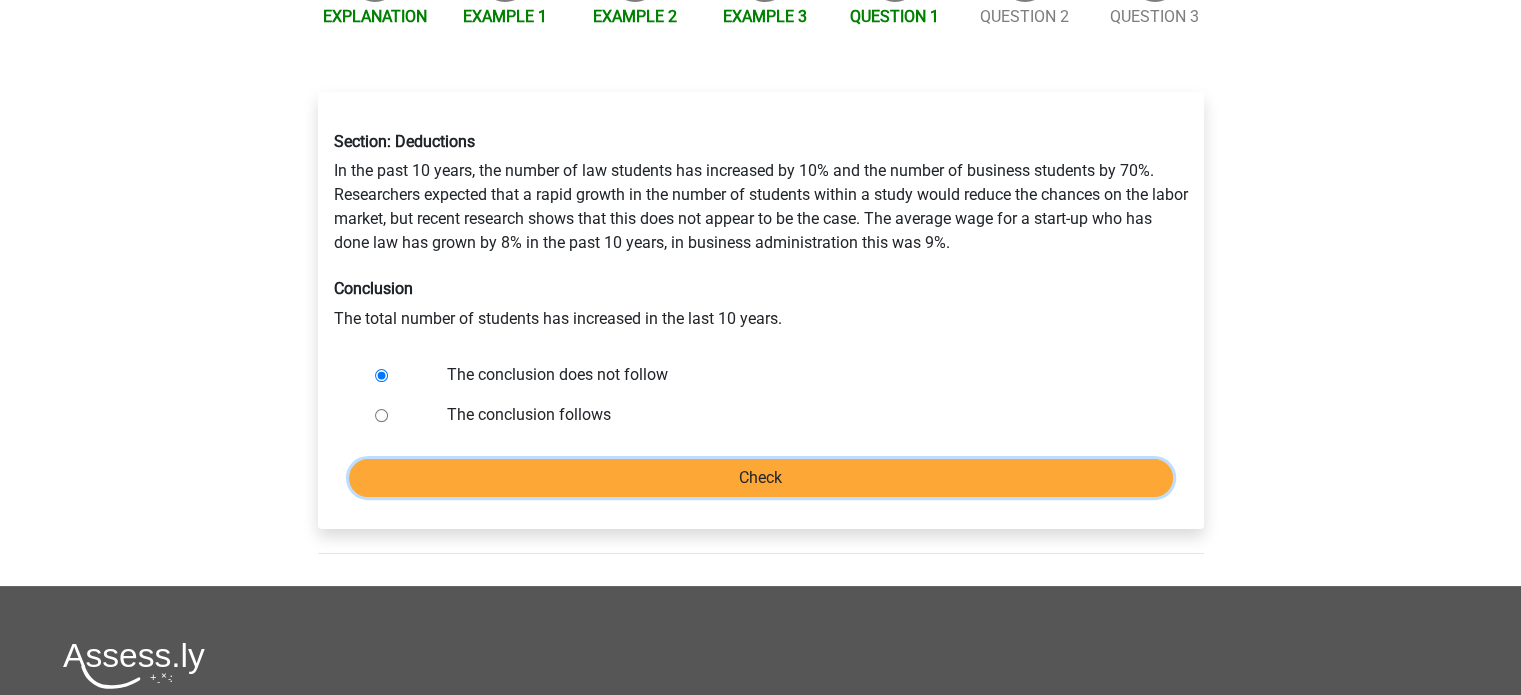 click on "Check" at bounding box center (761, 478) 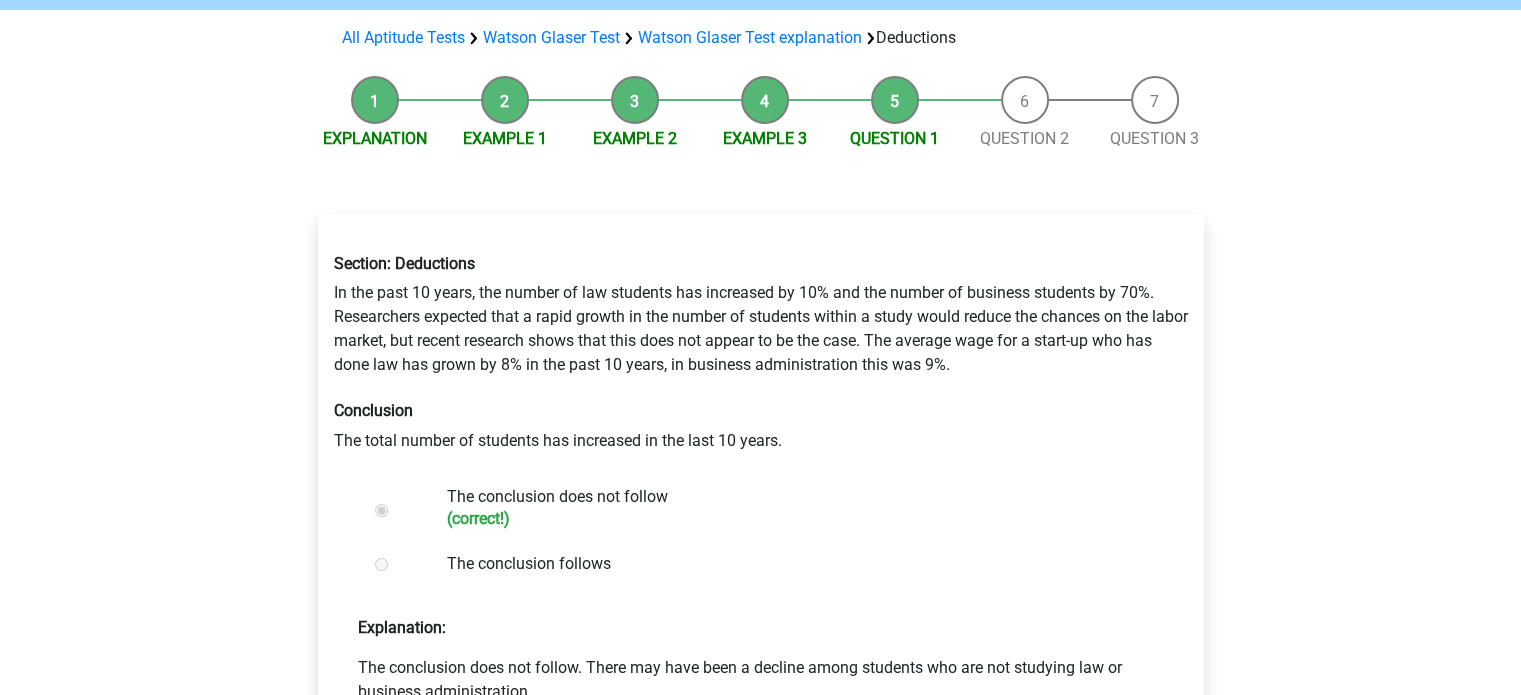 scroll, scrollTop: 346, scrollLeft: 0, axis: vertical 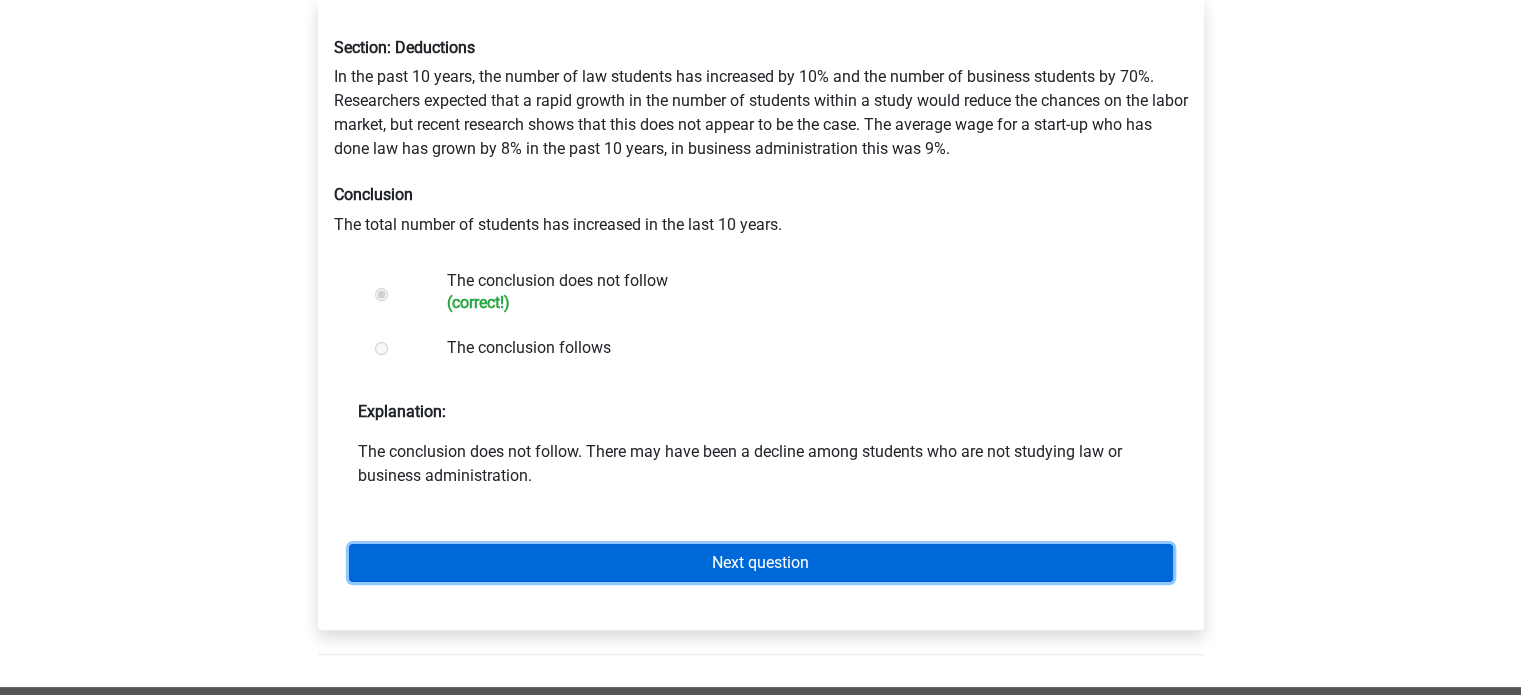 click on "Next question" at bounding box center [761, 563] 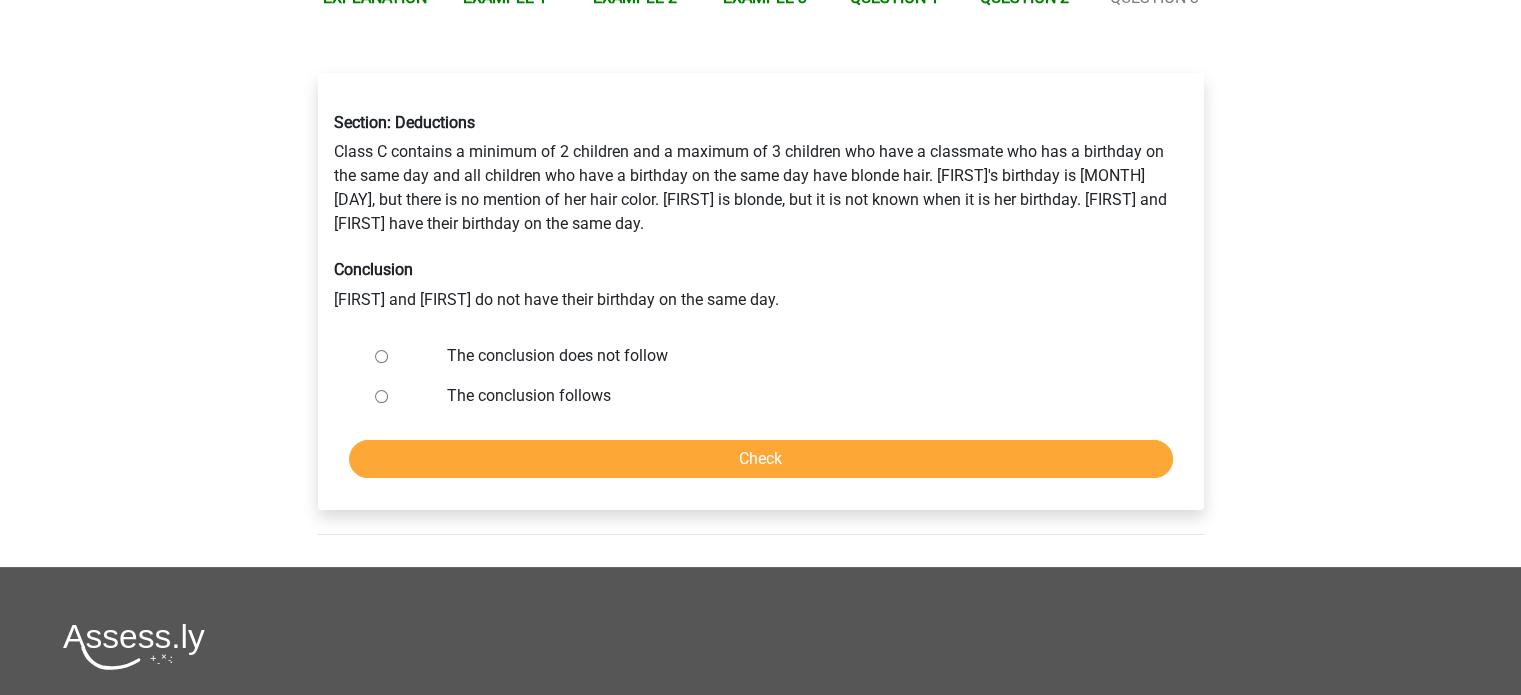 scroll, scrollTop: 272, scrollLeft: 0, axis: vertical 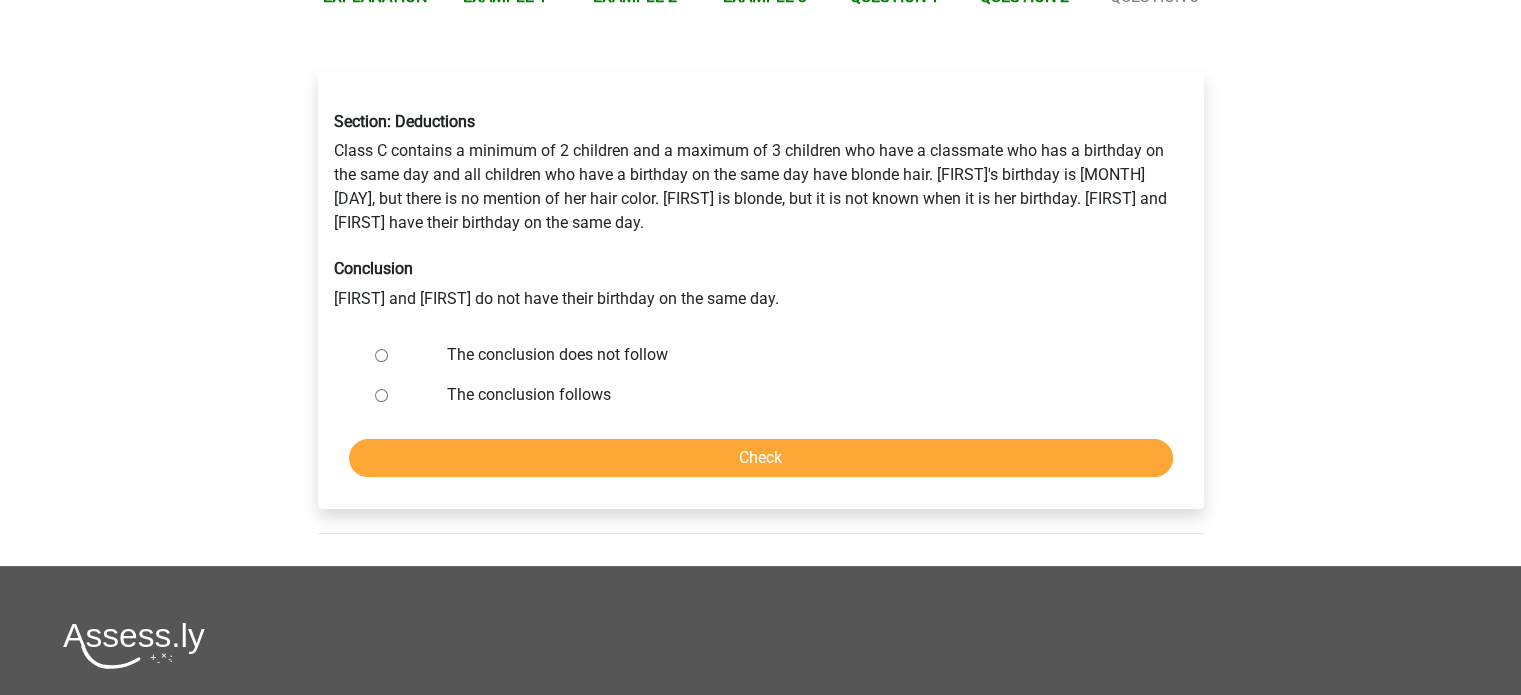 click on "The conclusion does not follow" at bounding box center (381, 355) 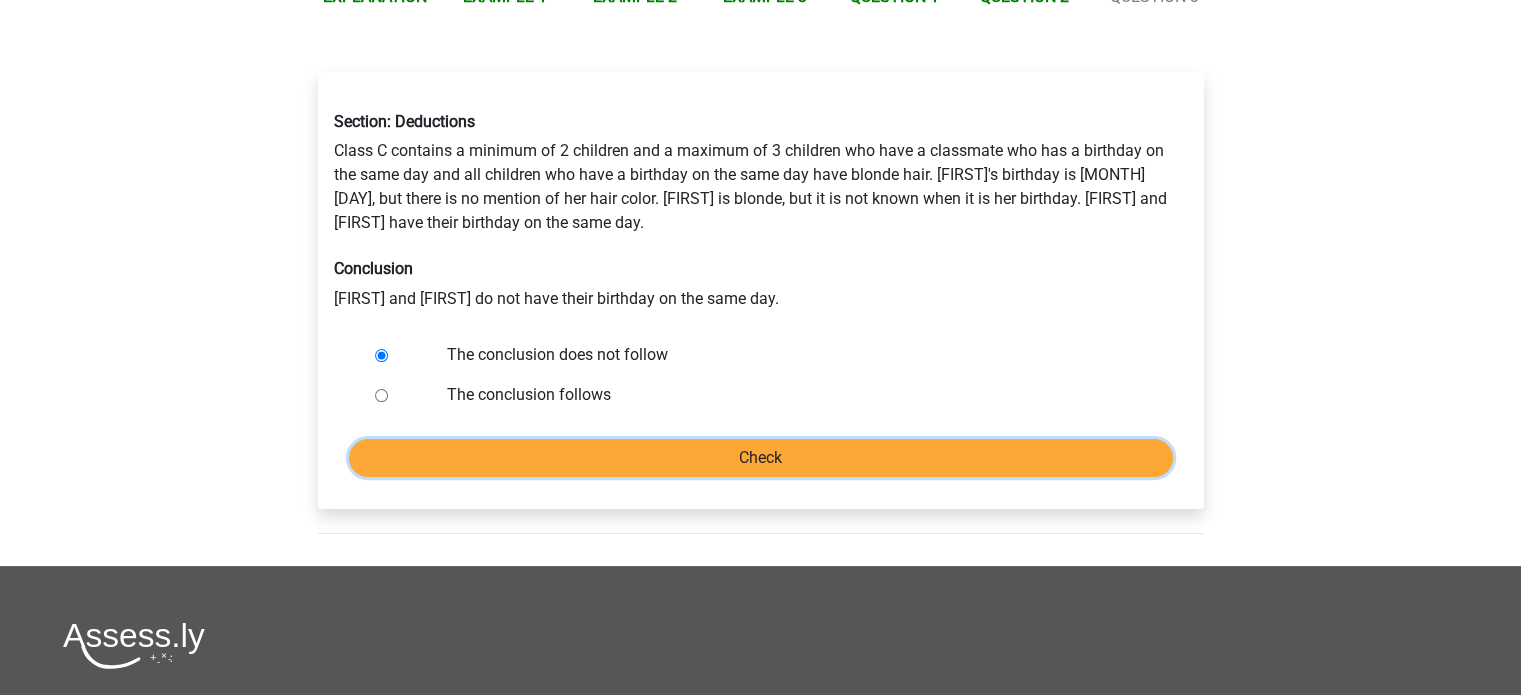 click on "Check" at bounding box center [761, 458] 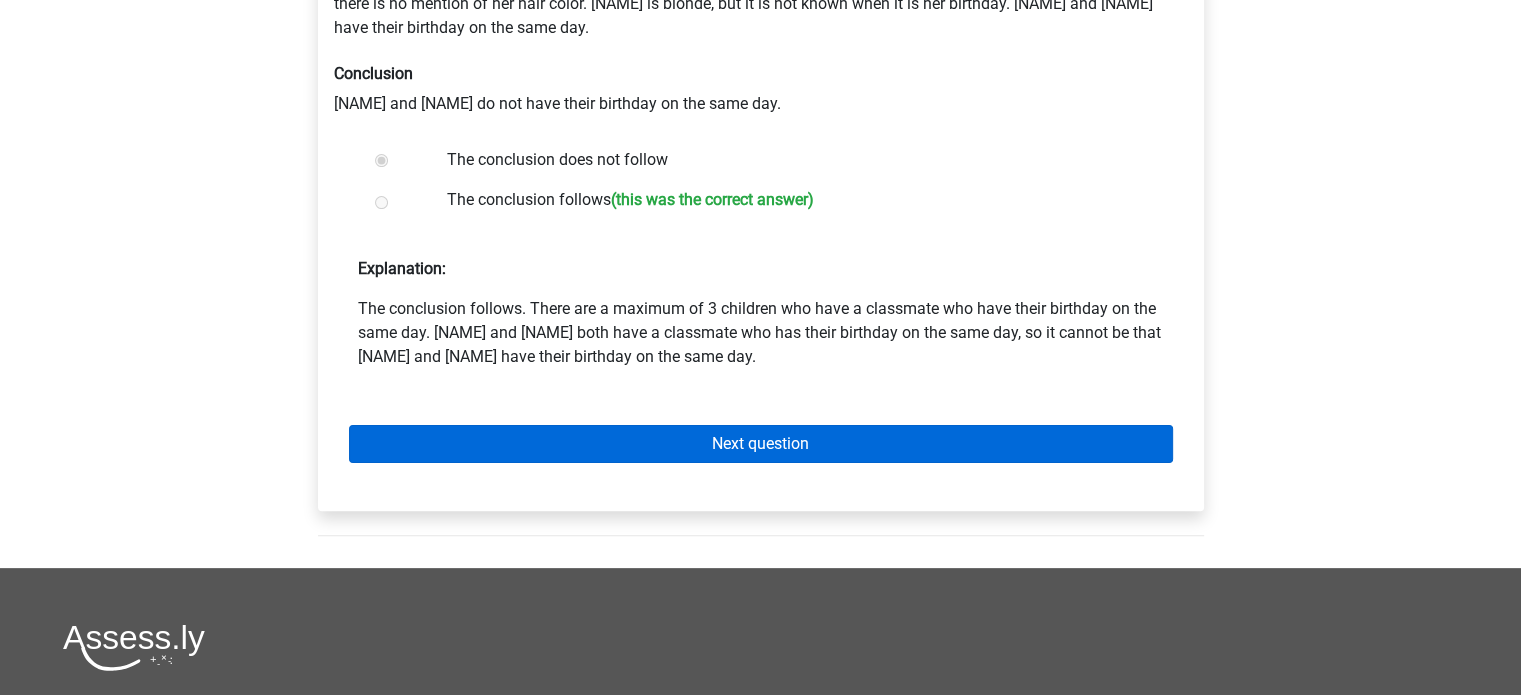 scroll, scrollTop: 468, scrollLeft: 0, axis: vertical 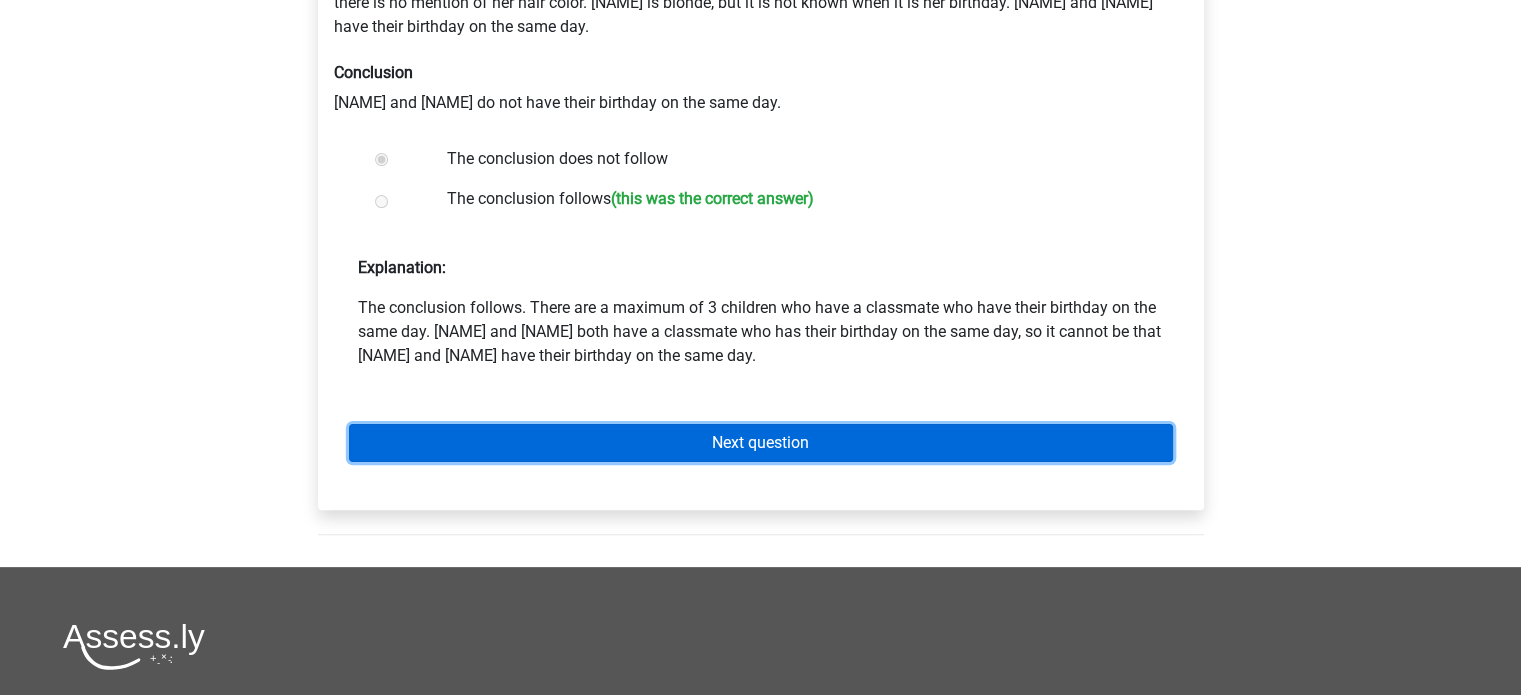 click on "Next question" at bounding box center (761, 443) 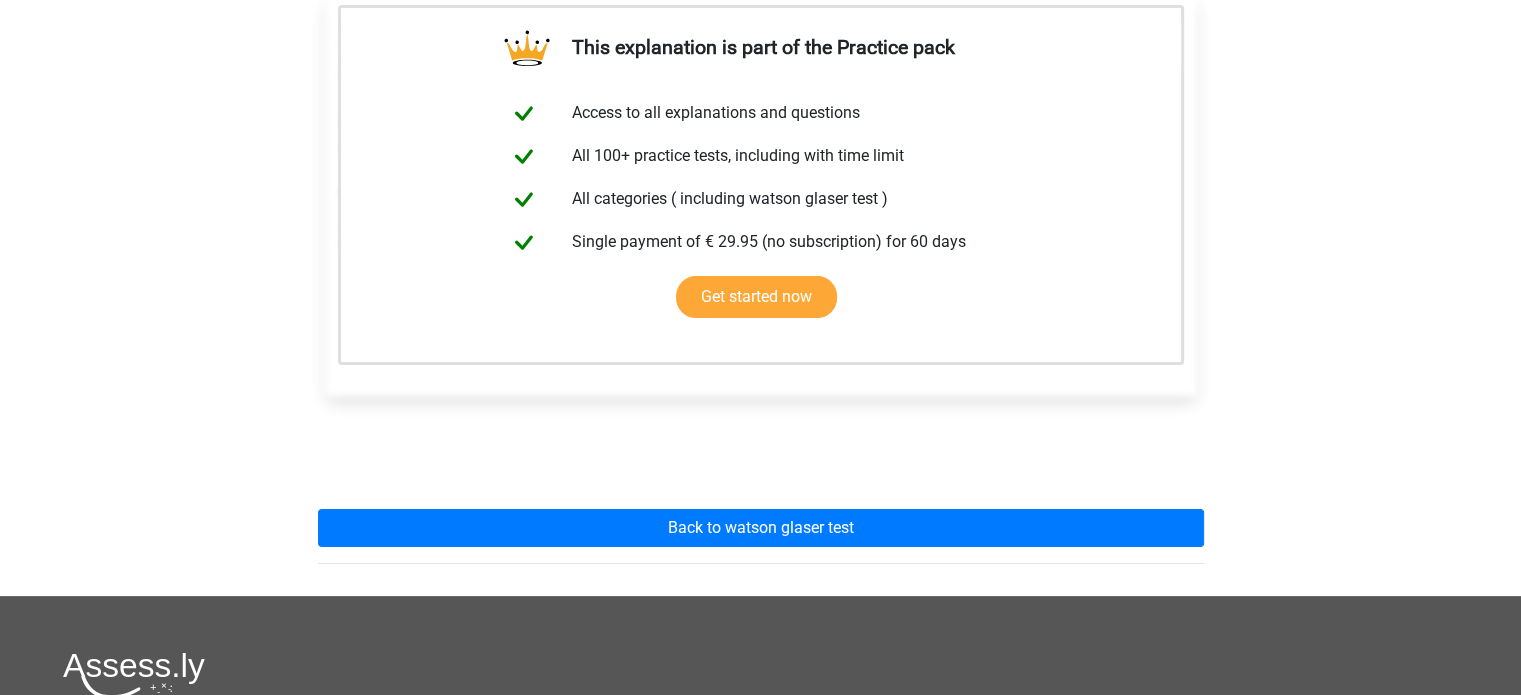 scroll, scrollTop: 356, scrollLeft: 0, axis: vertical 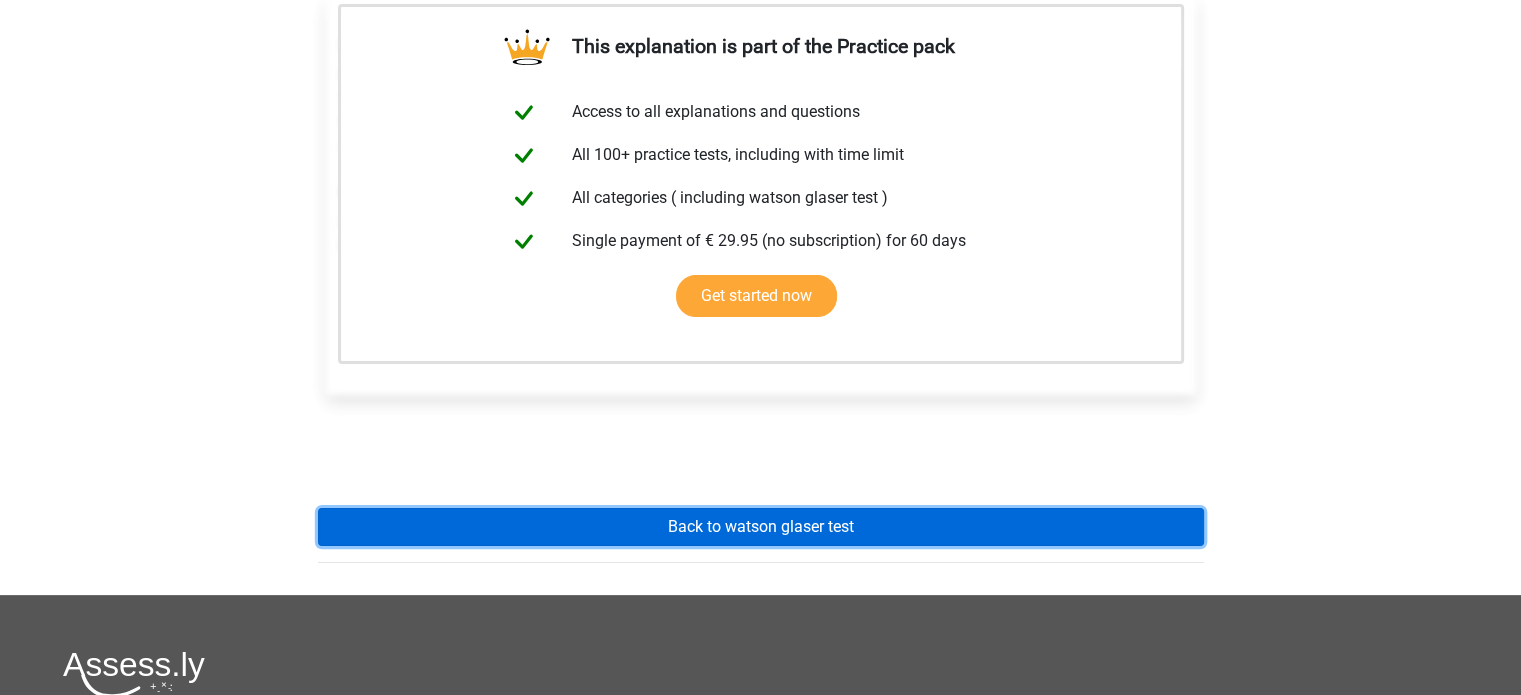 click on "Back to watson glaser test" at bounding box center (761, 527) 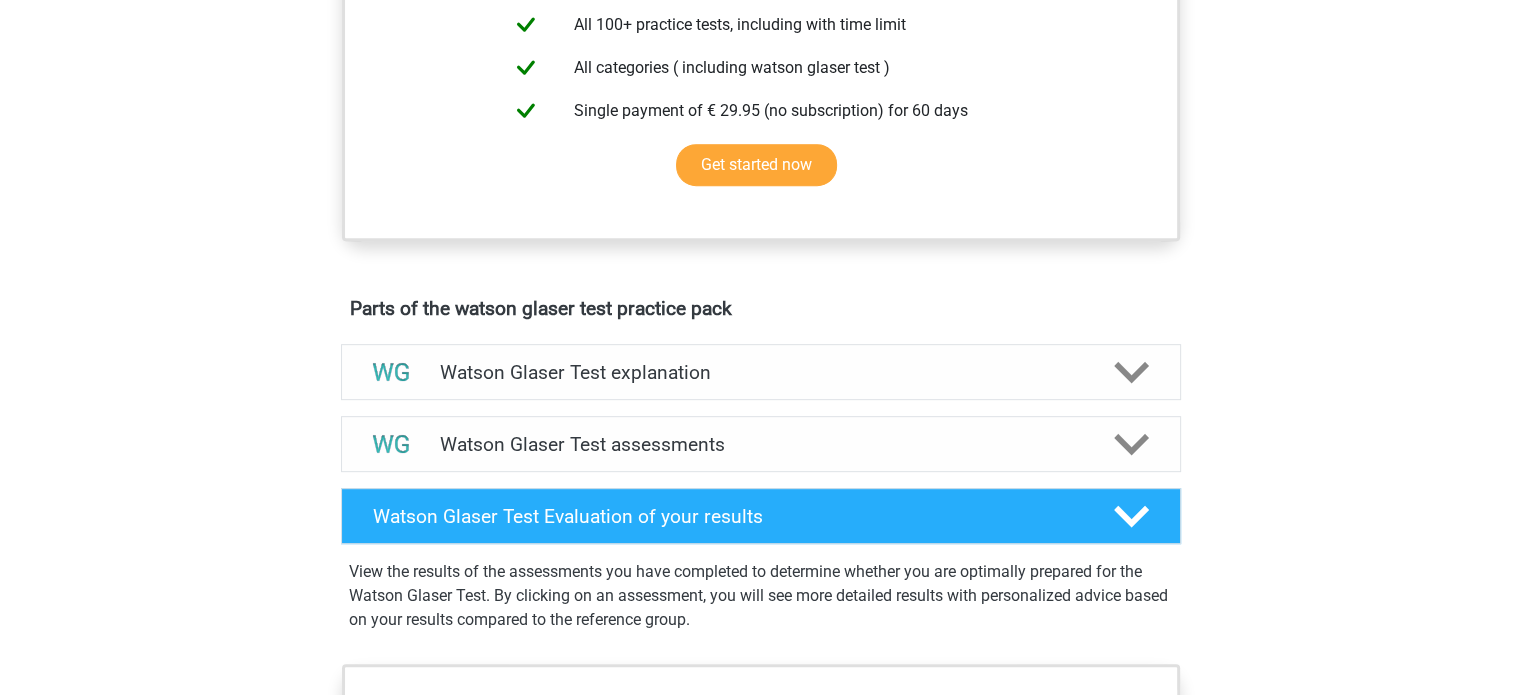 scroll, scrollTop: 839, scrollLeft: 0, axis: vertical 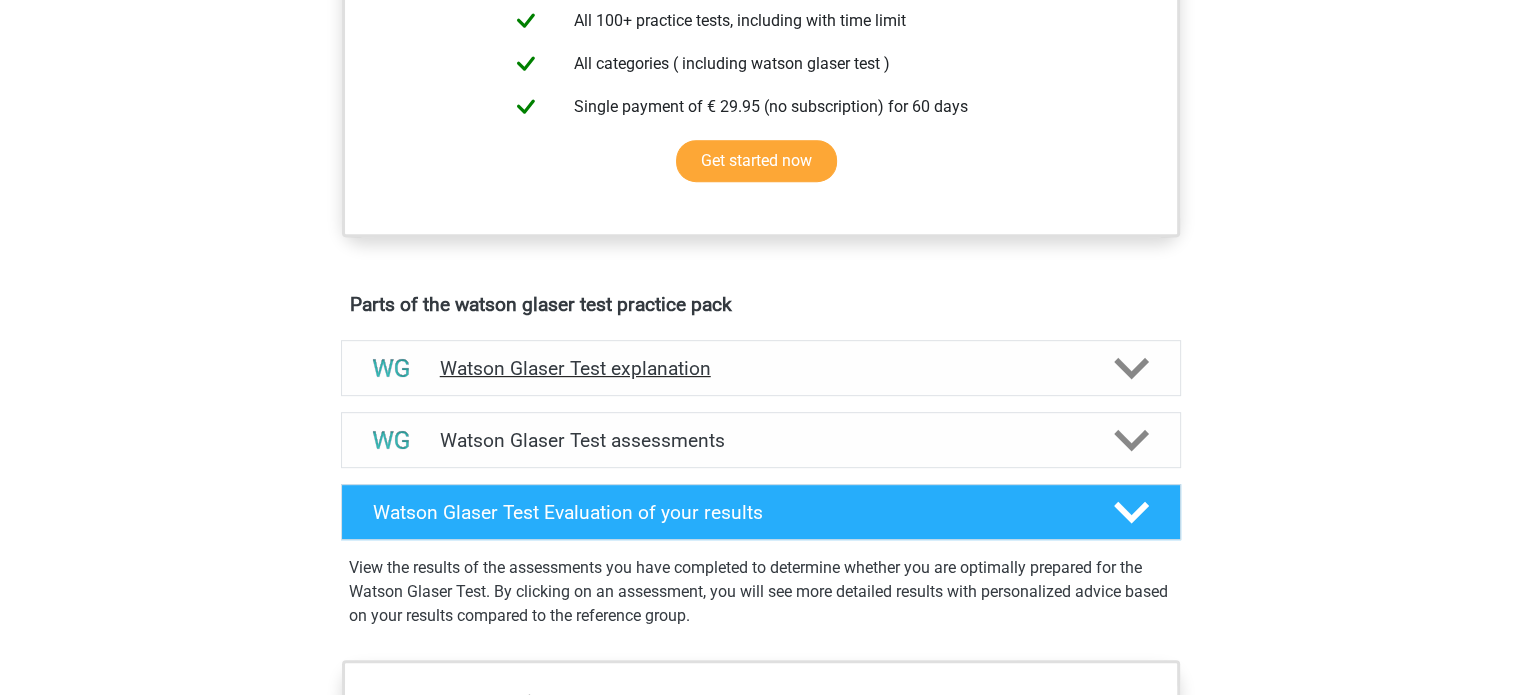 click 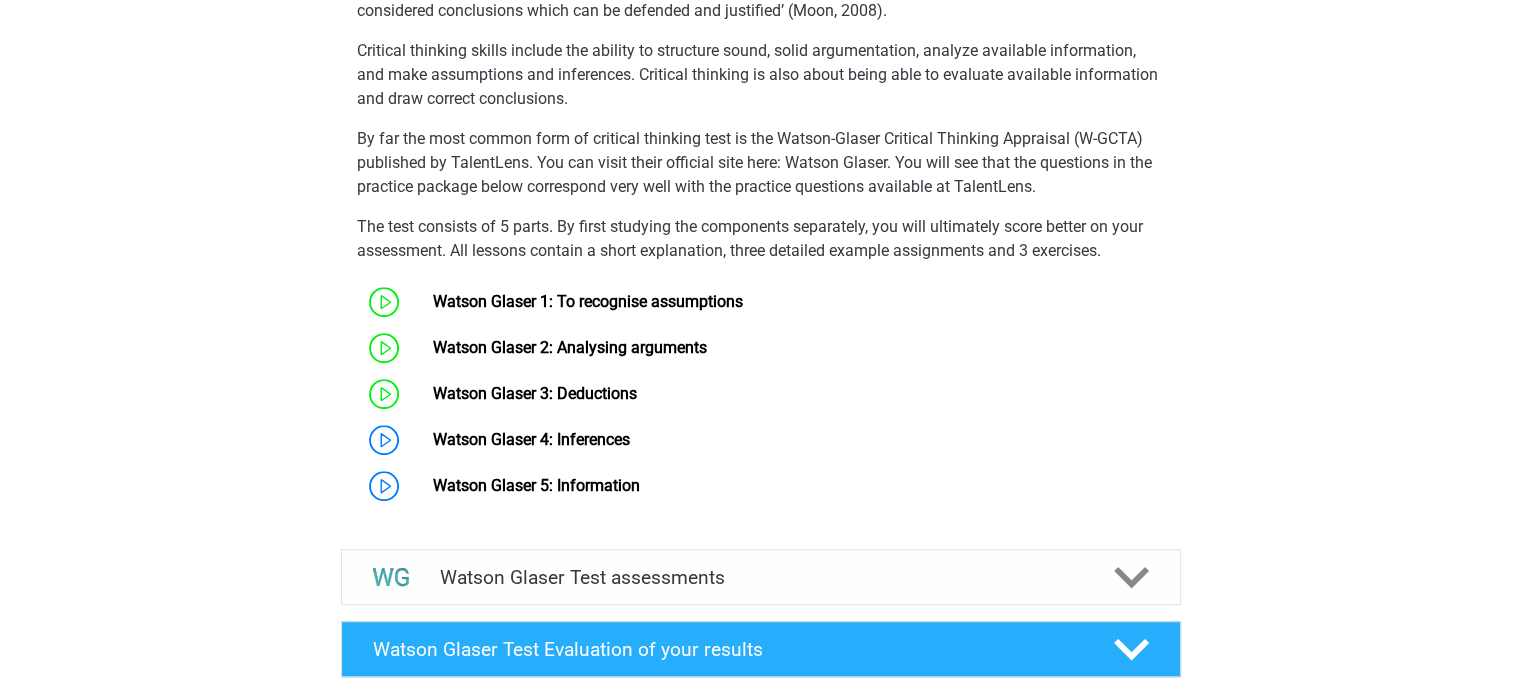 scroll, scrollTop: 1331, scrollLeft: 0, axis: vertical 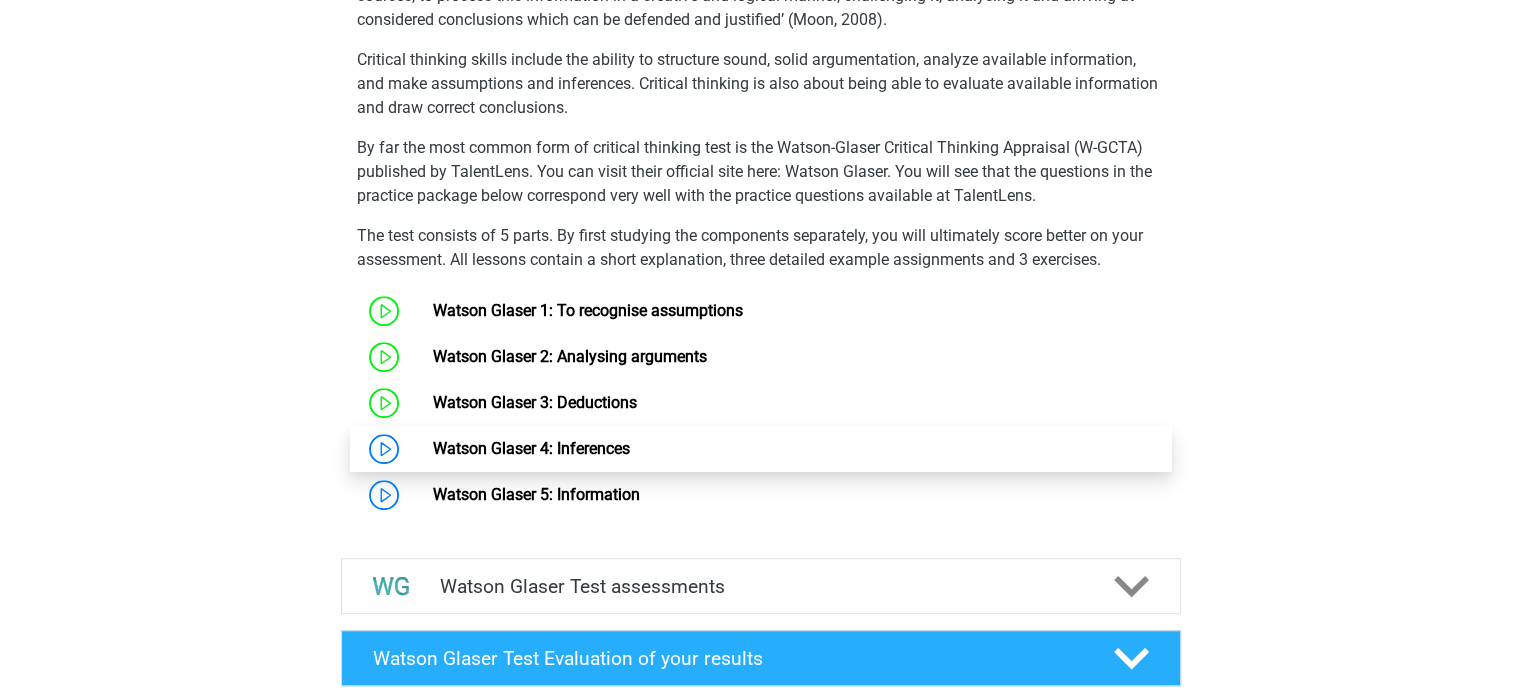 click on "Watson Glaser 4: Inferences" at bounding box center (531, 448) 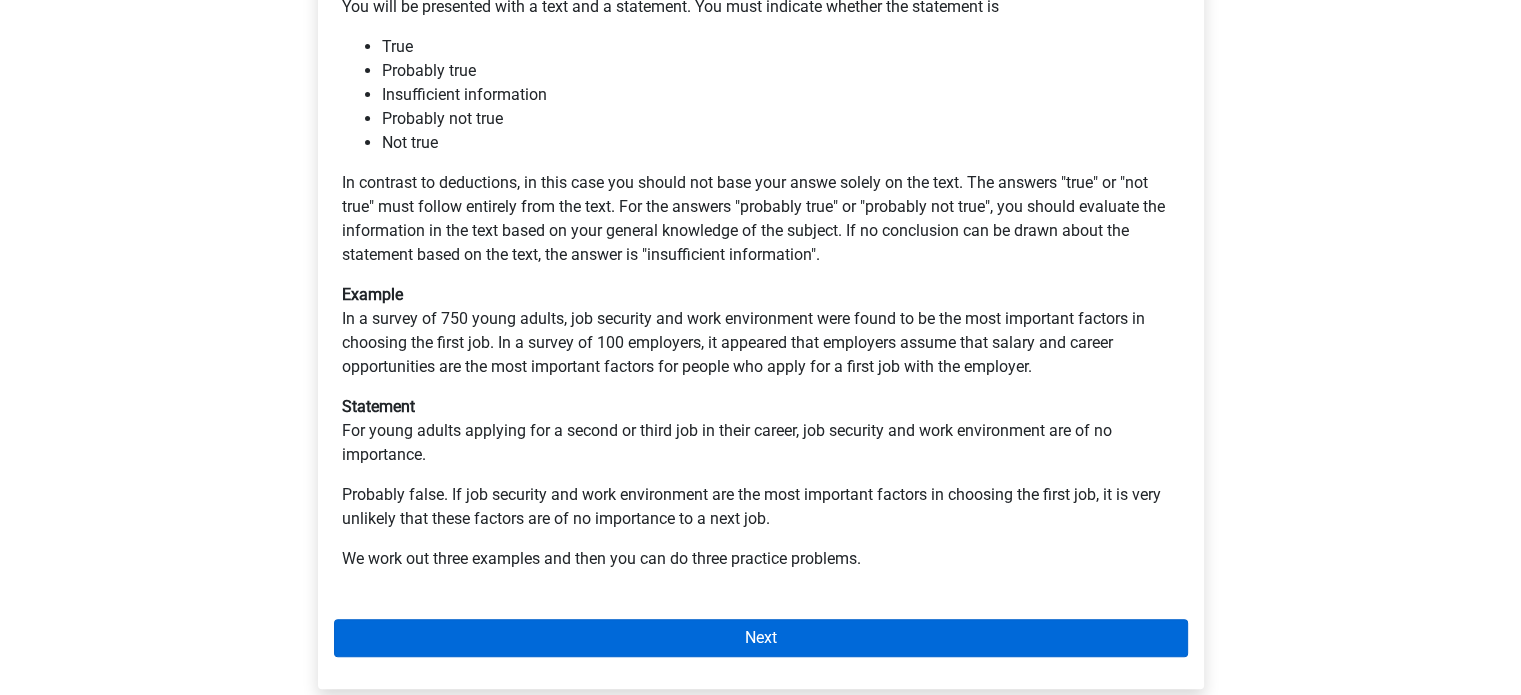 scroll, scrollTop: 438, scrollLeft: 0, axis: vertical 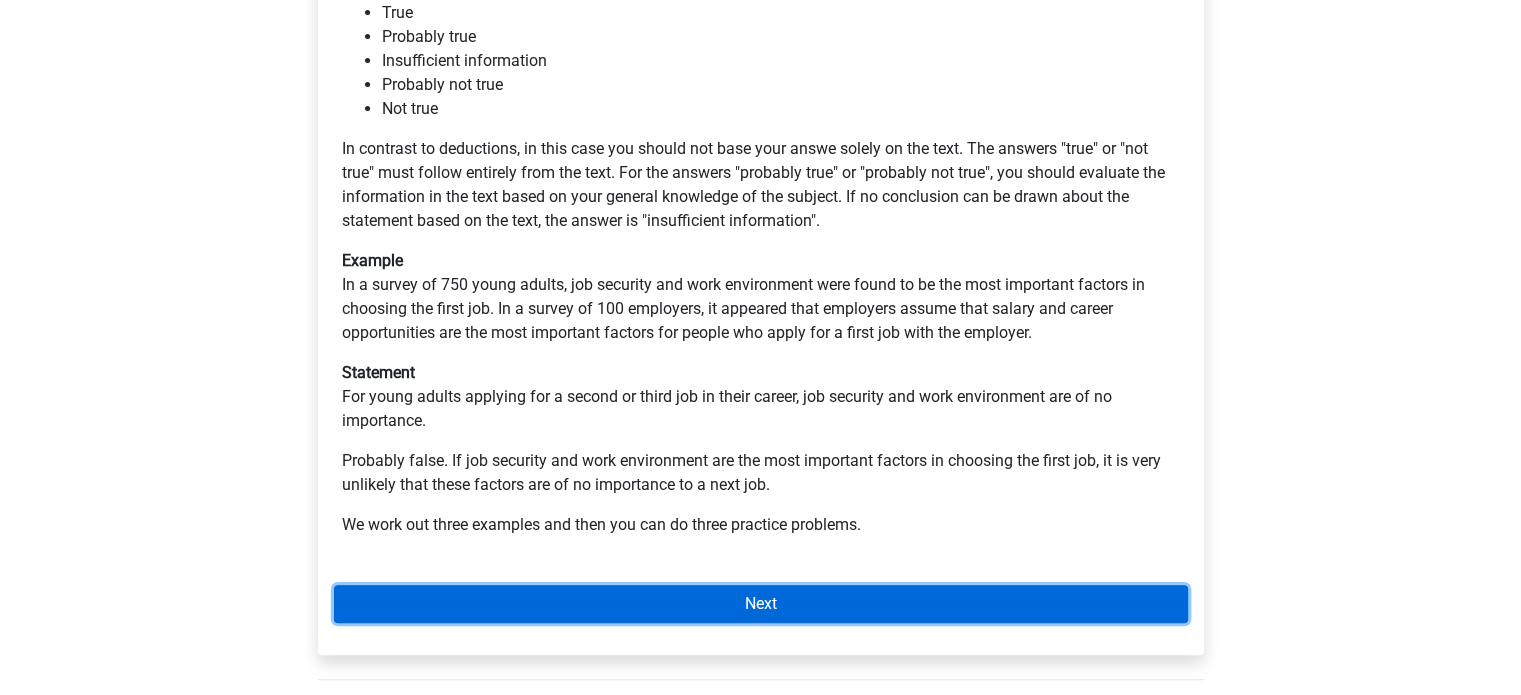click on "Next" at bounding box center (761, 604) 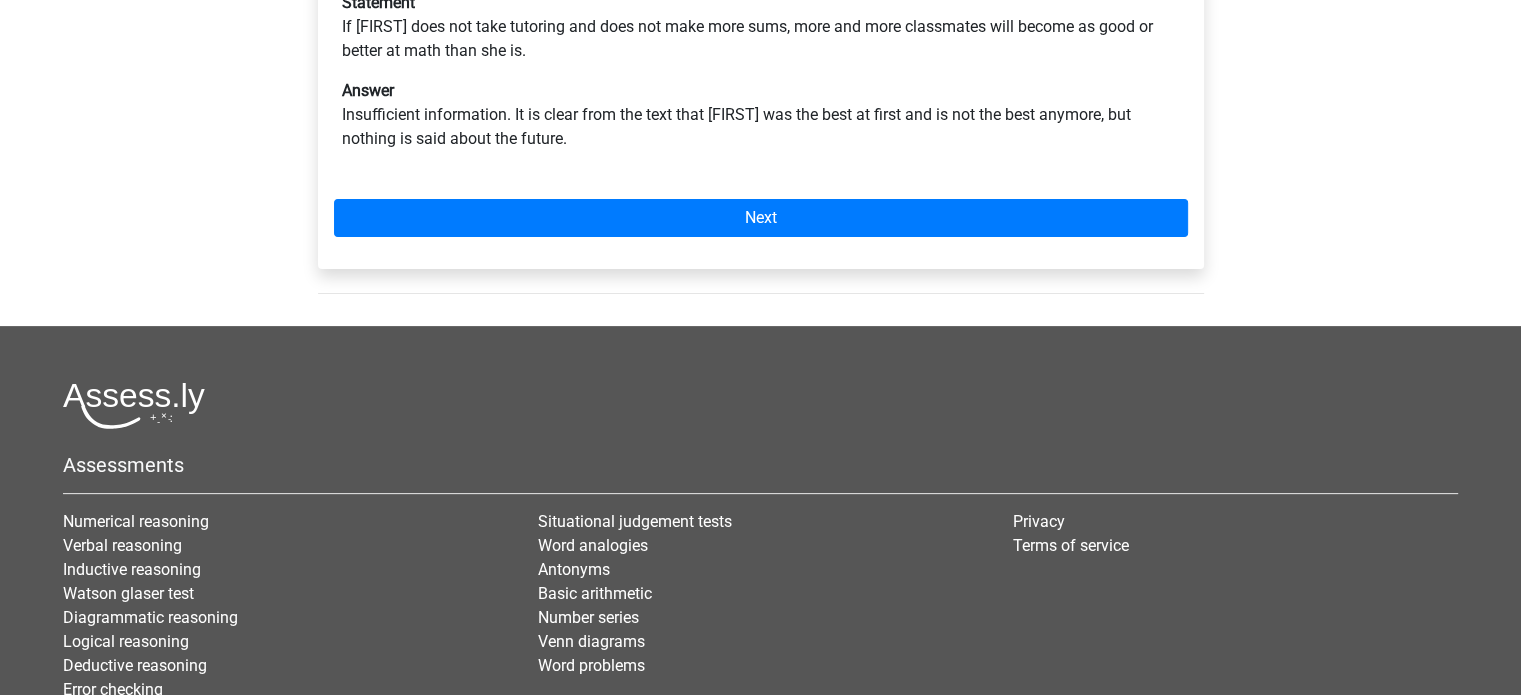 scroll, scrollTop: 544, scrollLeft: 0, axis: vertical 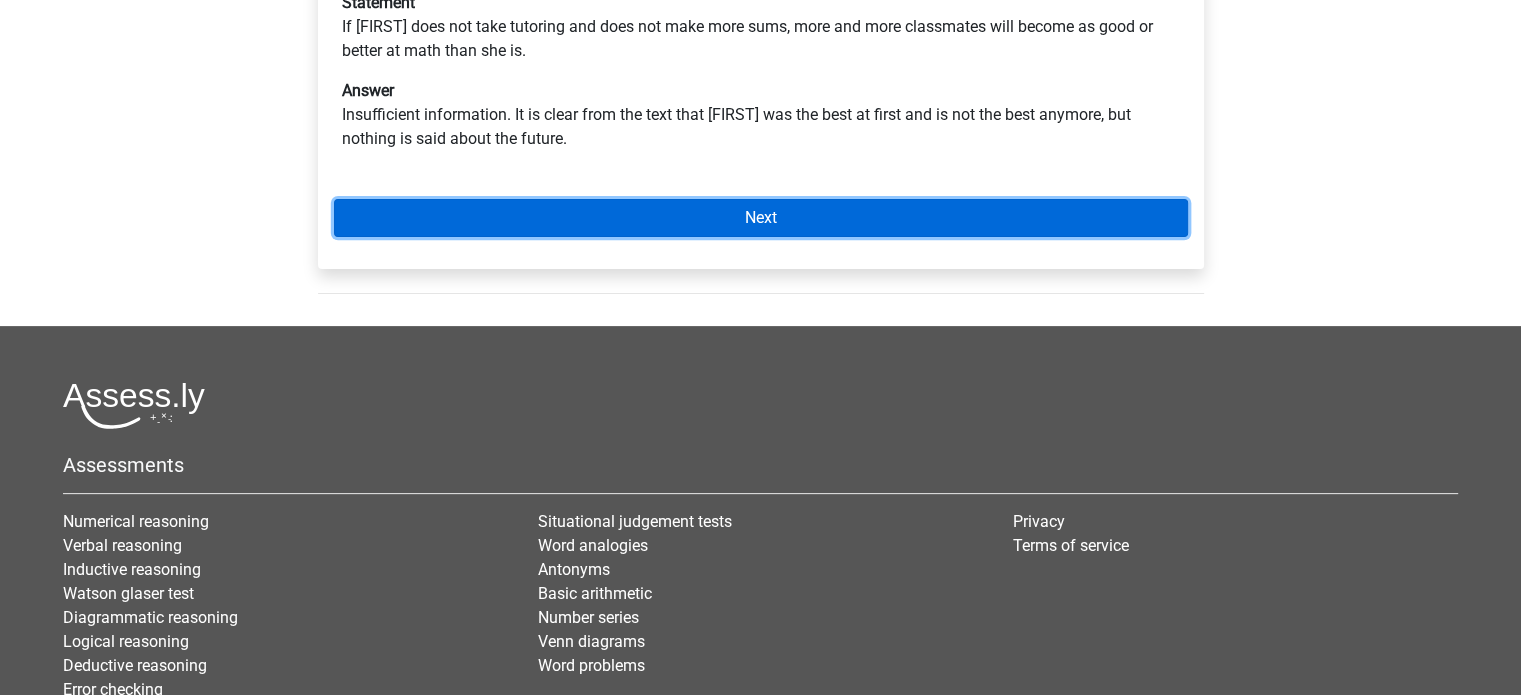 click on "Next" at bounding box center (761, 218) 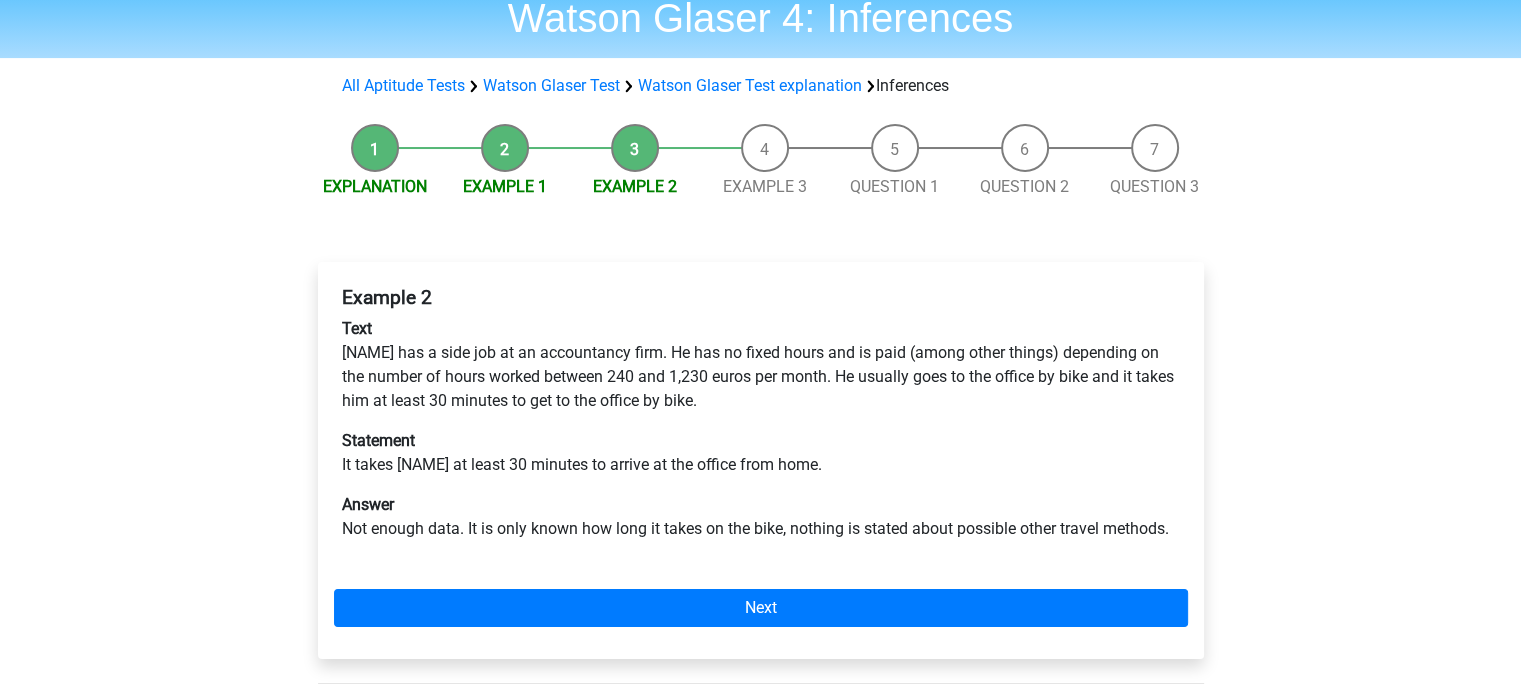 scroll, scrollTop: 135, scrollLeft: 0, axis: vertical 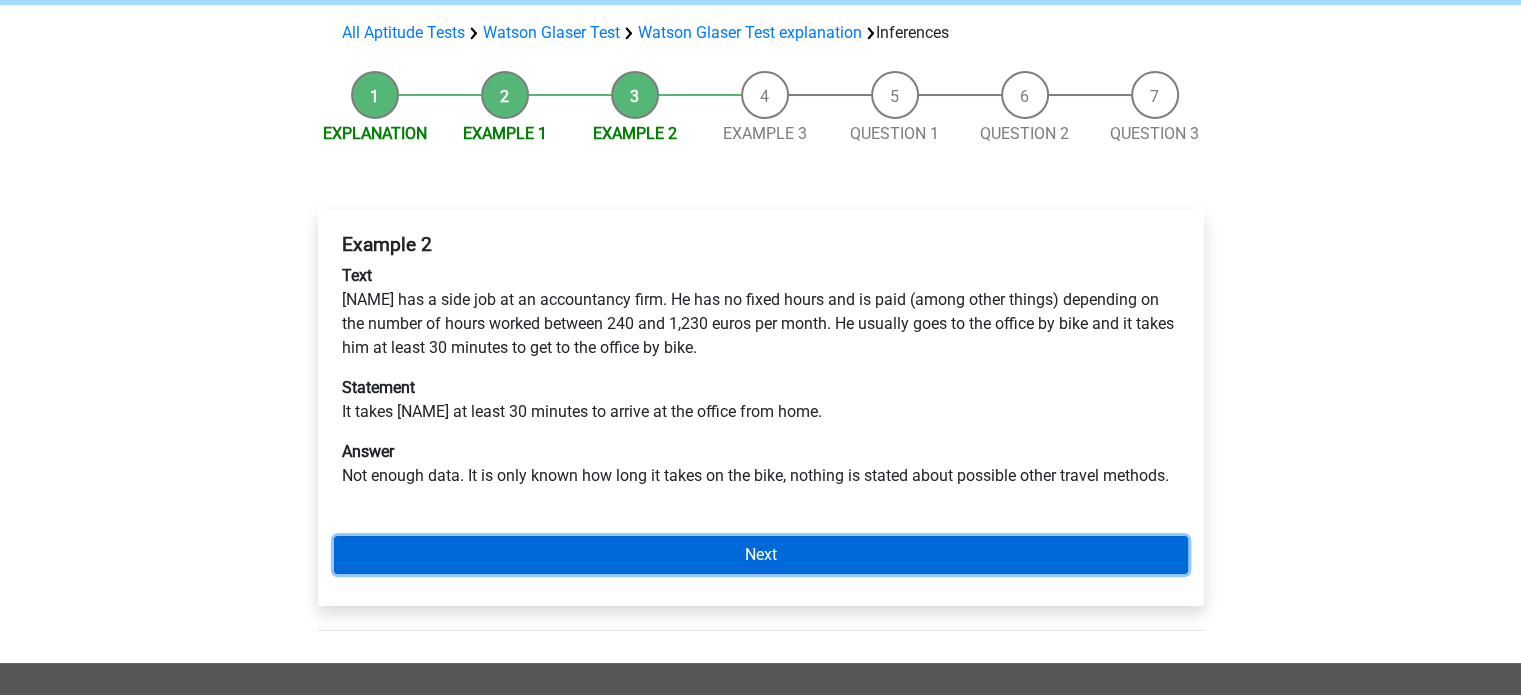 click on "Next" at bounding box center [761, 555] 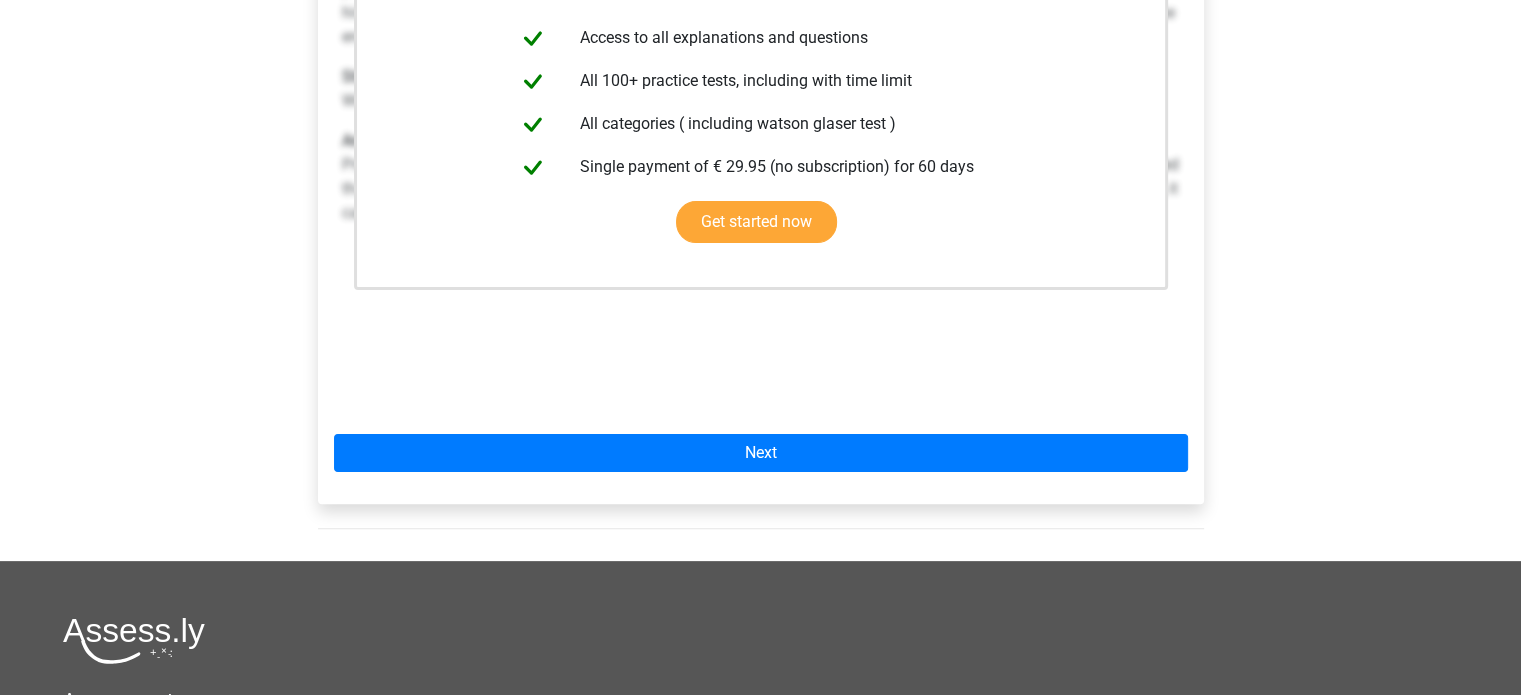 scroll, scrollTop: 471, scrollLeft: 0, axis: vertical 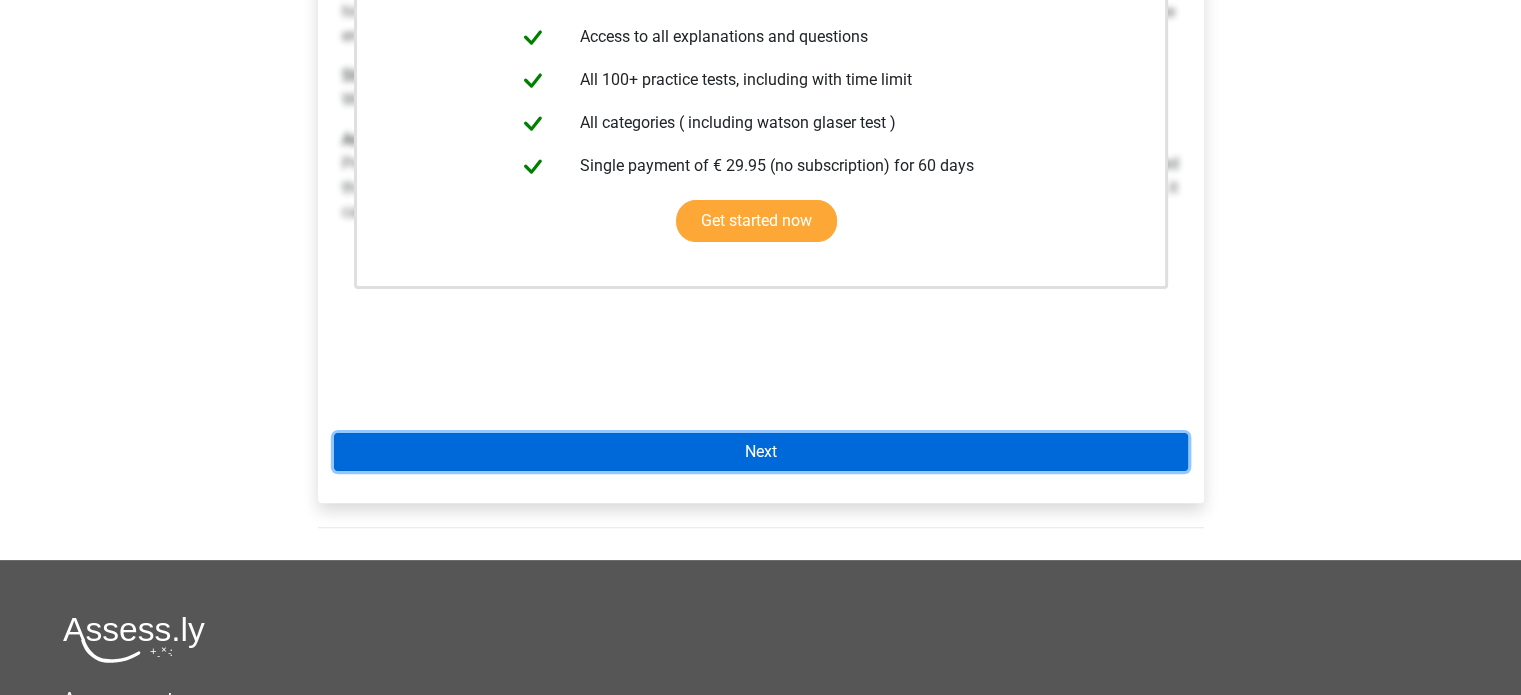 click on "Next" at bounding box center [761, 452] 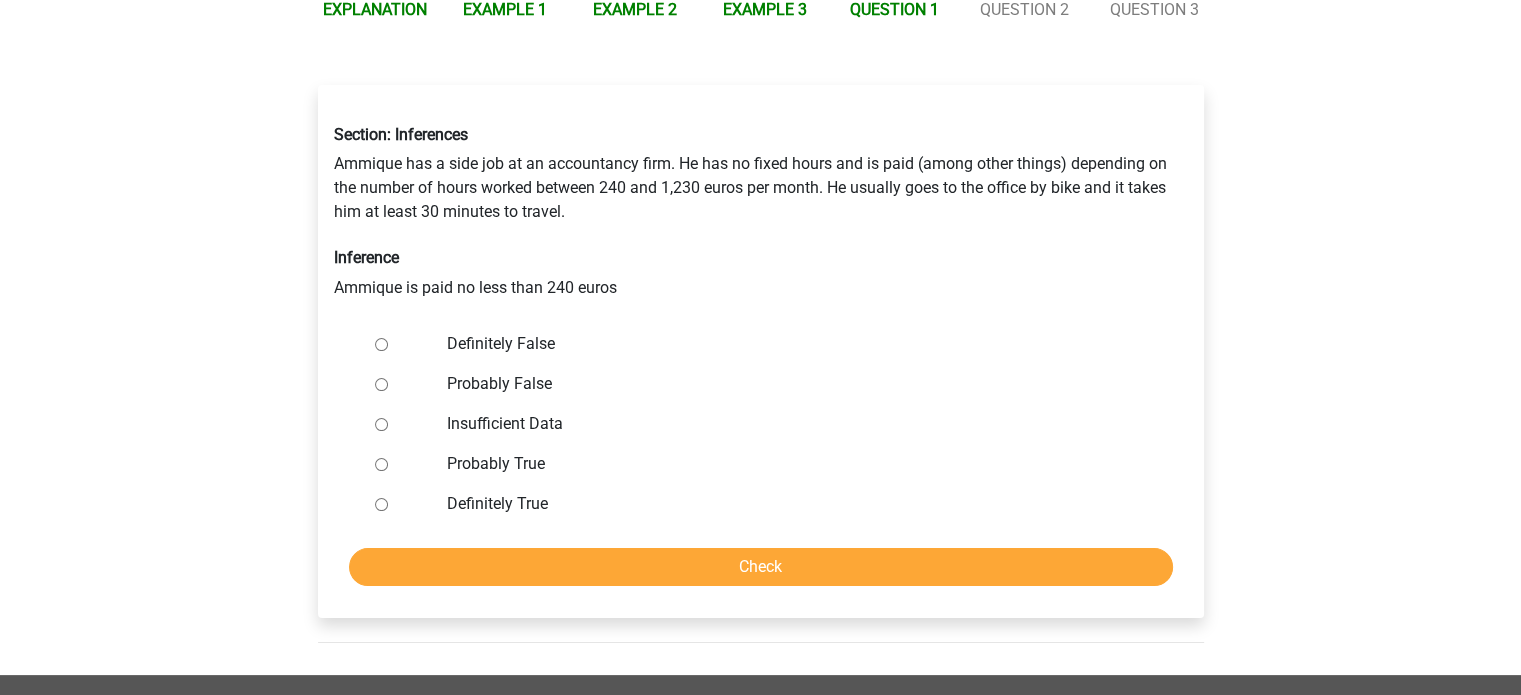 scroll, scrollTop: 260, scrollLeft: 0, axis: vertical 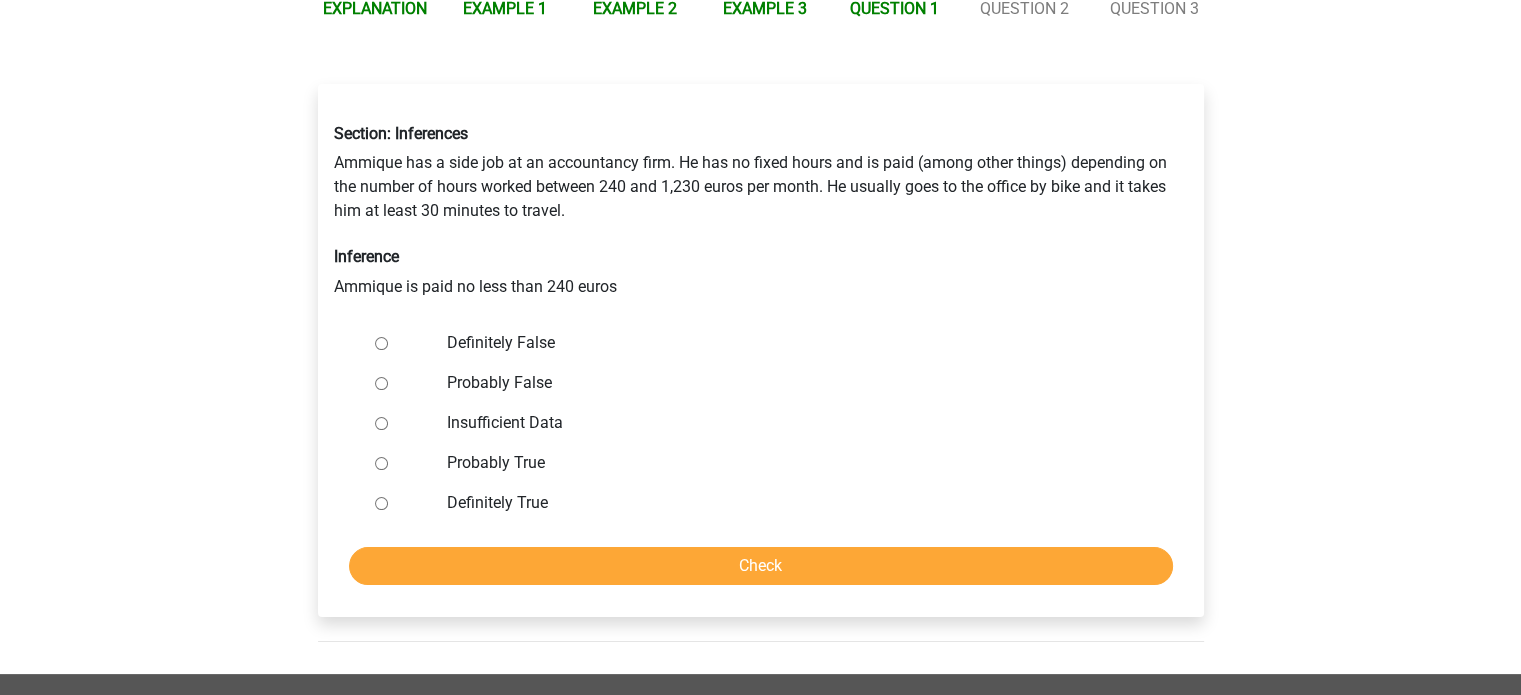 click on "Definitely True" at bounding box center [381, 503] 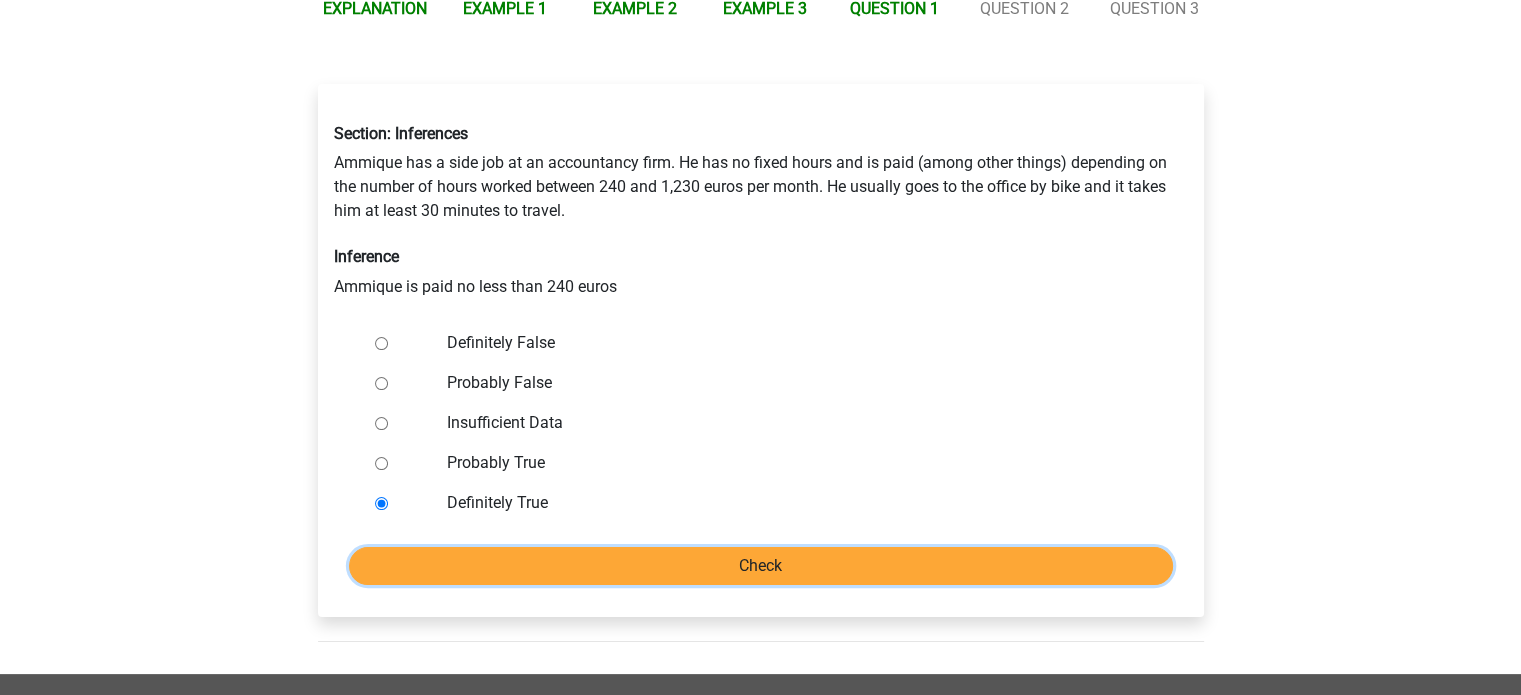 click on "Check" at bounding box center [761, 566] 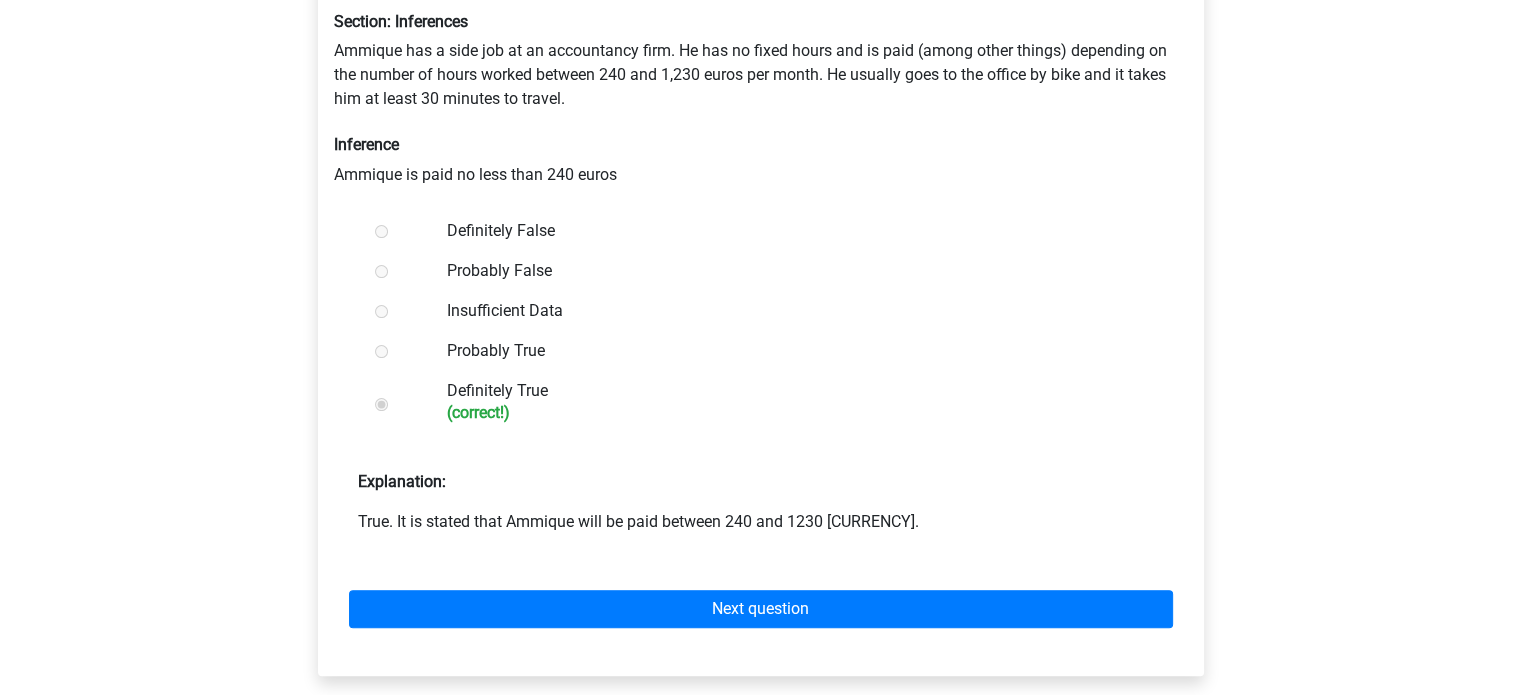 scroll, scrollTop: 371, scrollLeft: 0, axis: vertical 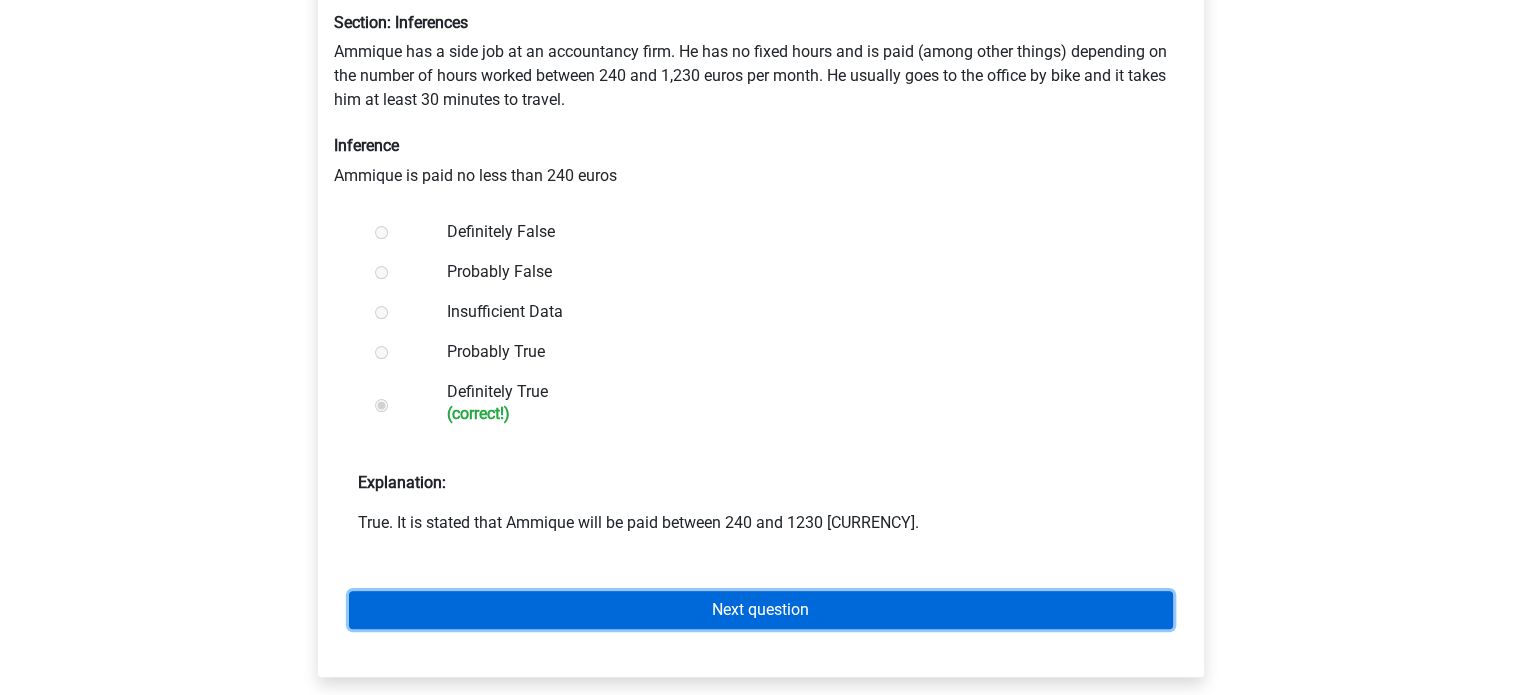 click on "Next question" at bounding box center [761, 610] 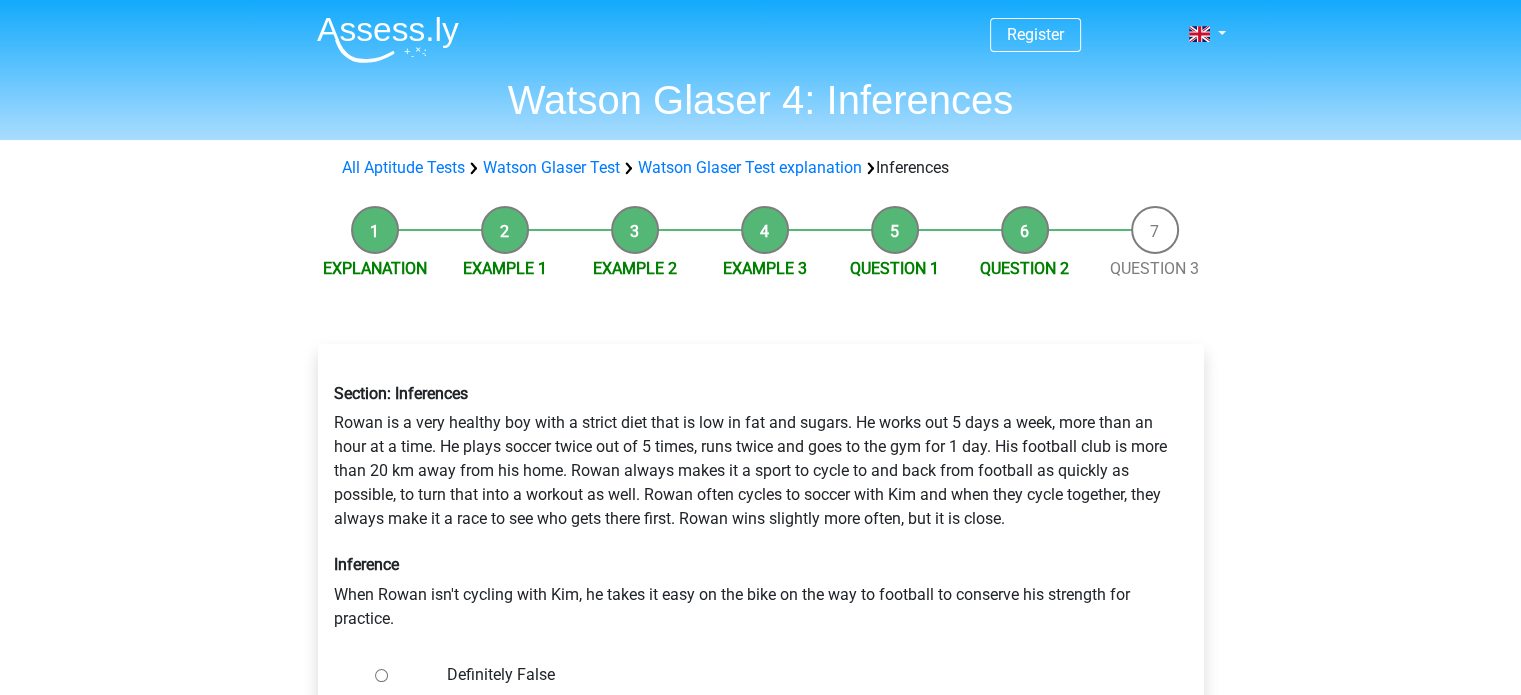 scroll, scrollTop: 284, scrollLeft: 0, axis: vertical 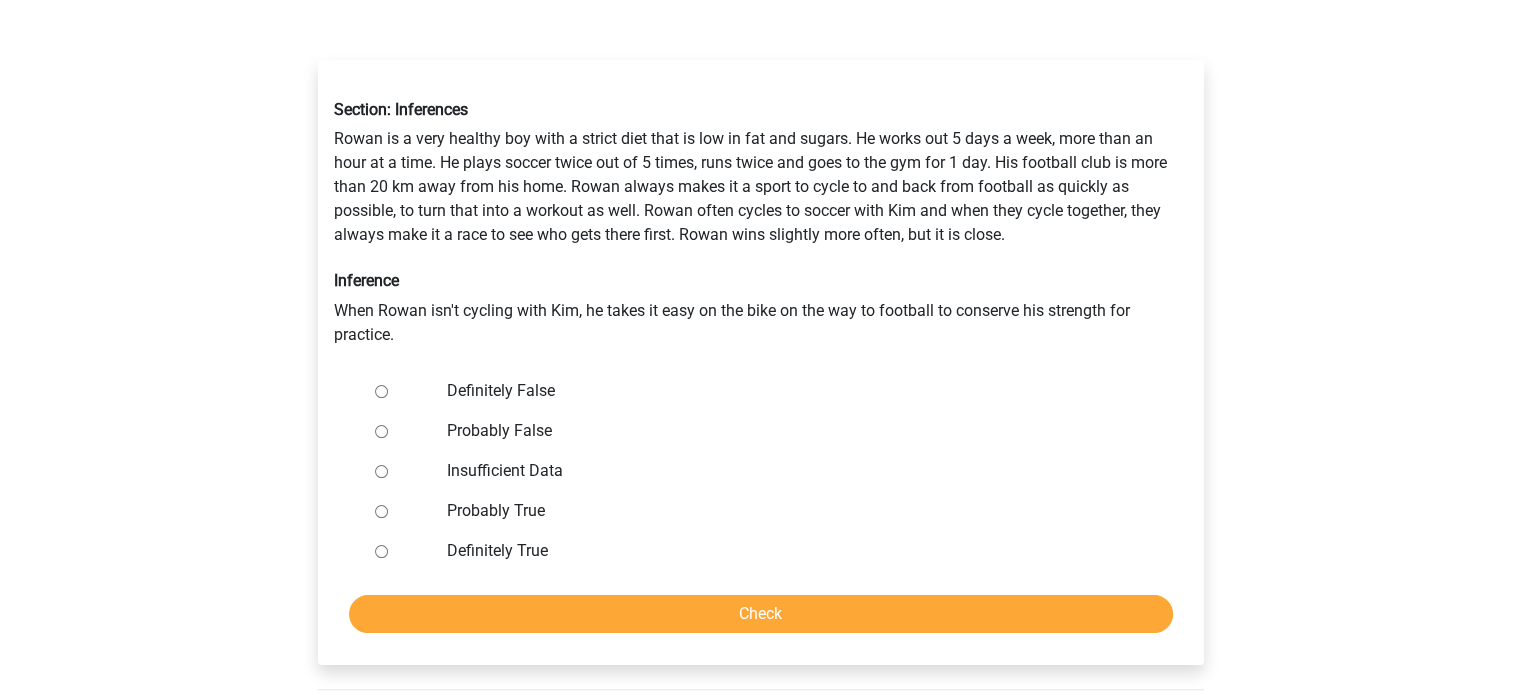 click on "Probably False" at bounding box center [381, 431] 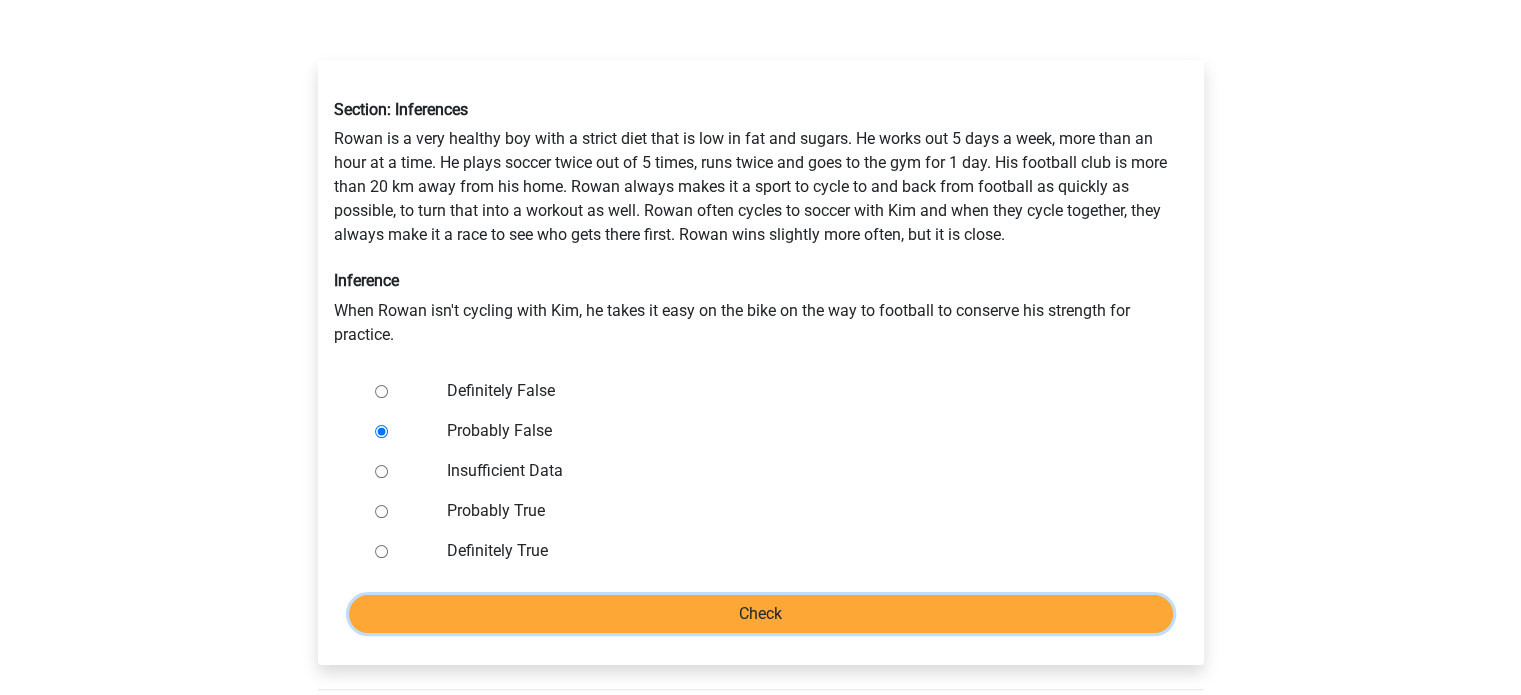 click on "Check" at bounding box center (761, 614) 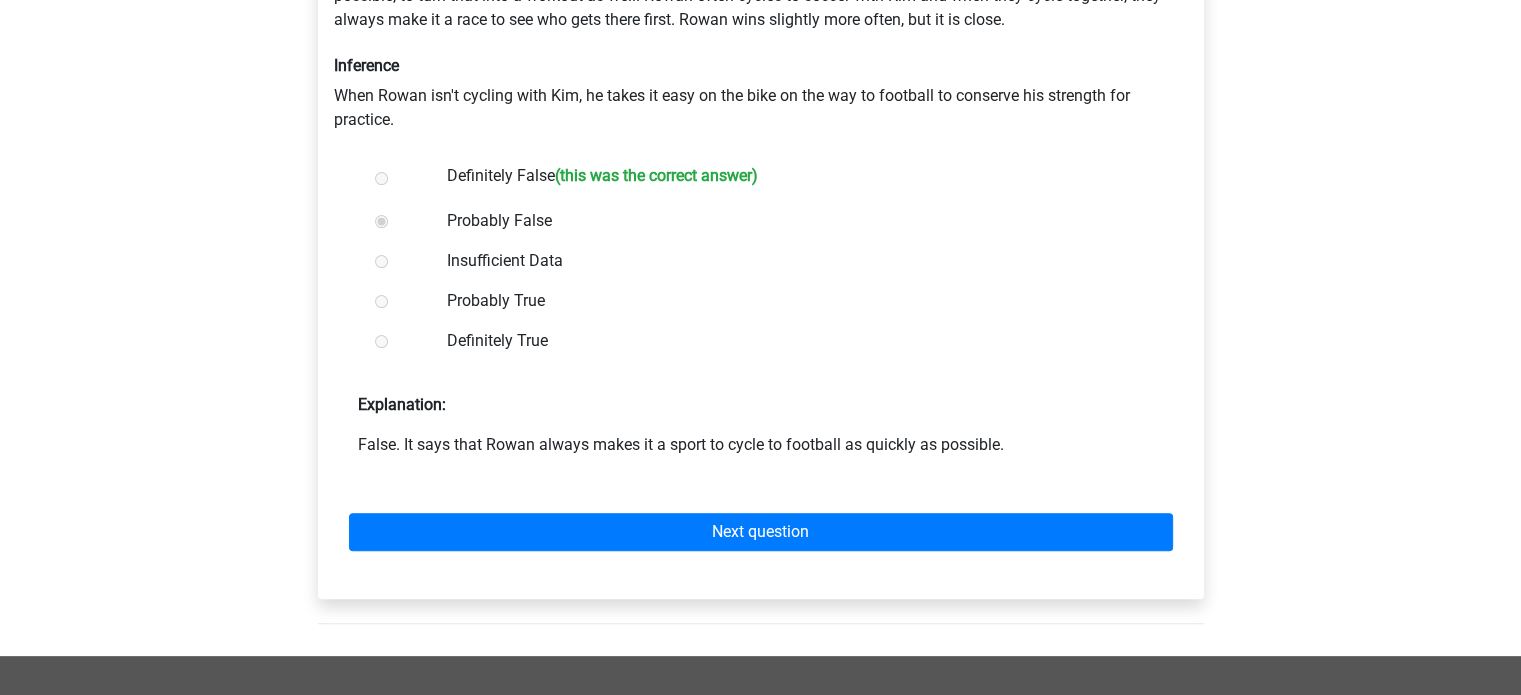 scroll, scrollTop: 504, scrollLeft: 0, axis: vertical 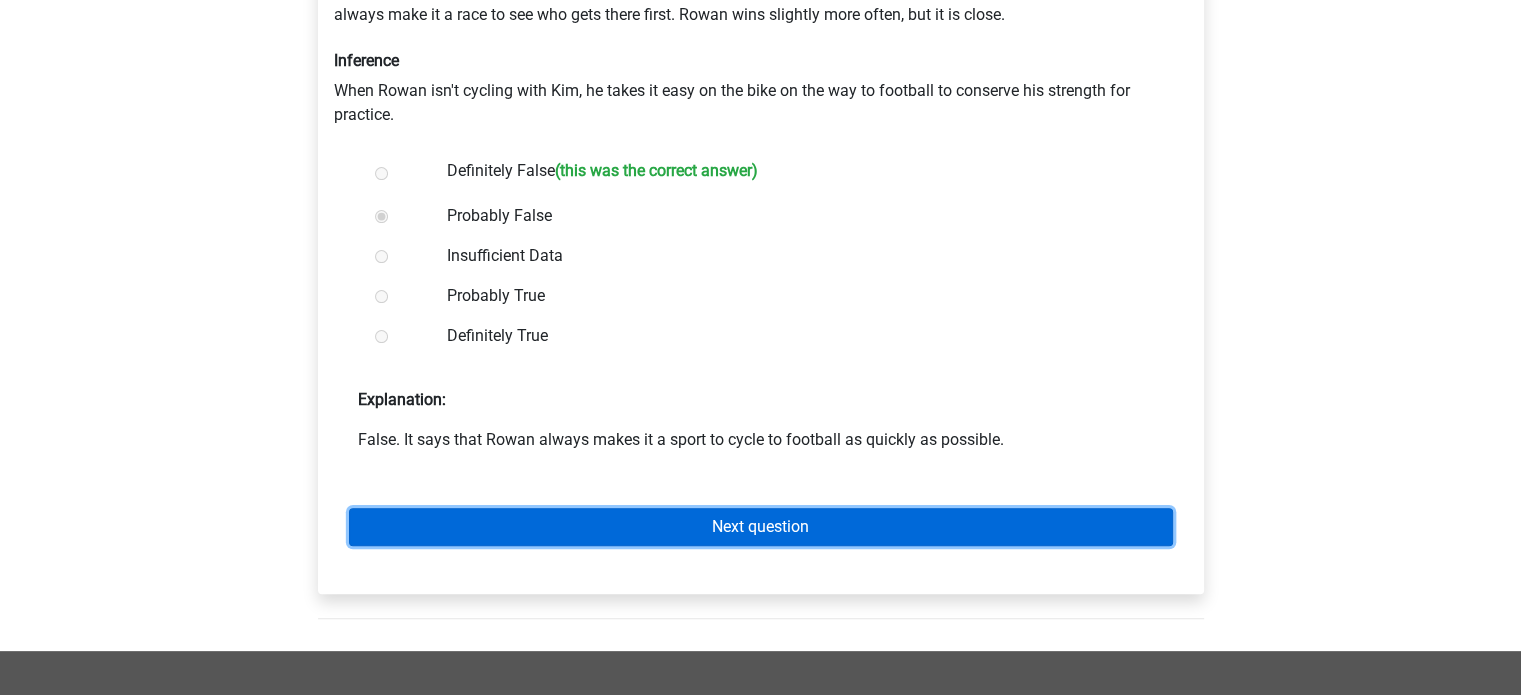 click on "Next question" at bounding box center (761, 527) 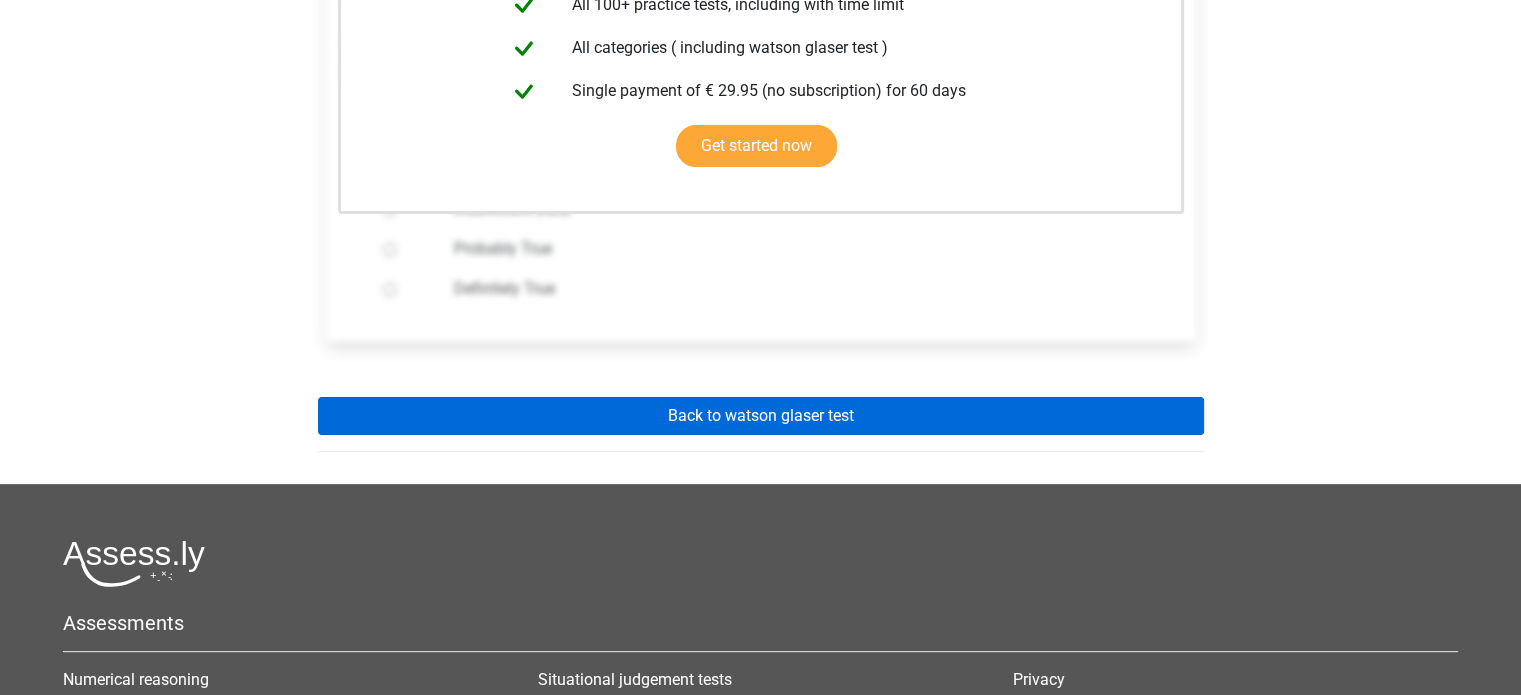 scroll, scrollTop: 507, scrollLeft: 0, axis: vertical 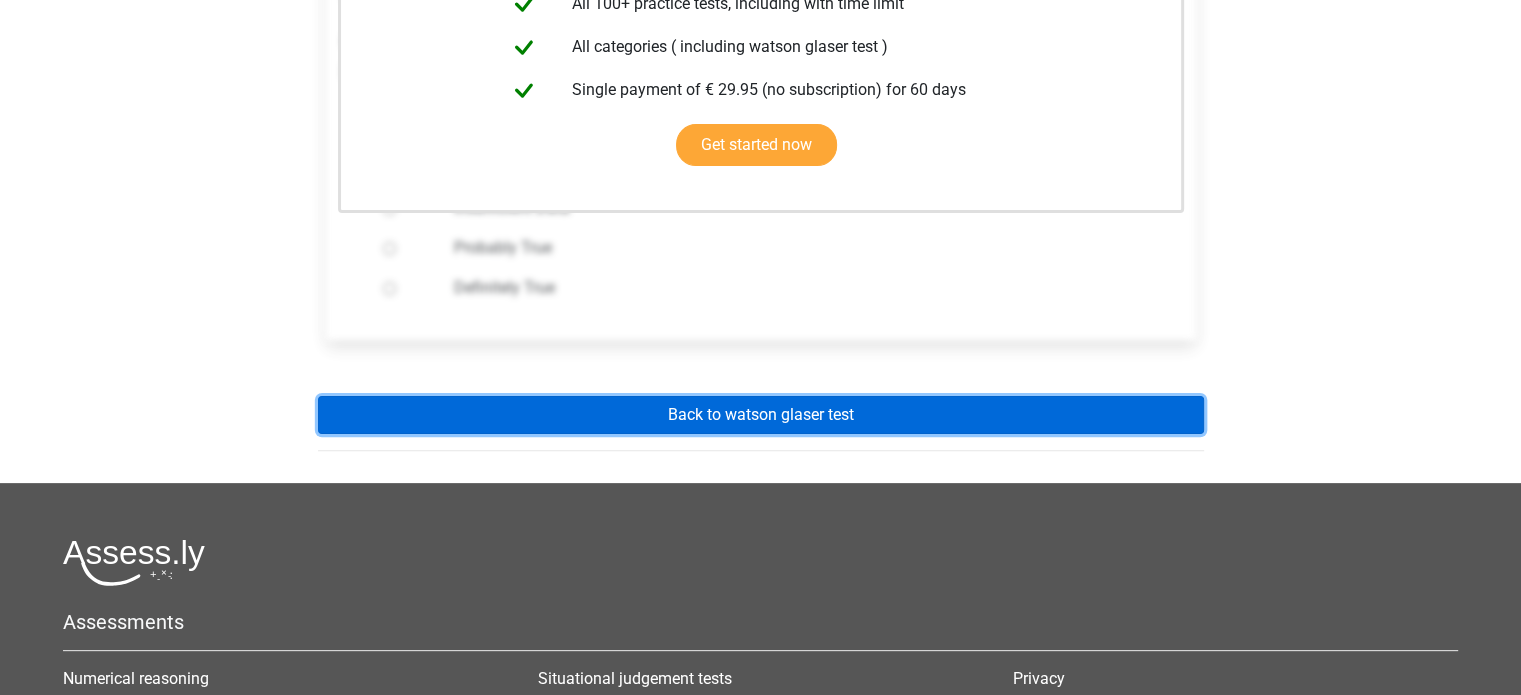 click on "Back to watson glaser test" at bounding box center [761, 415] 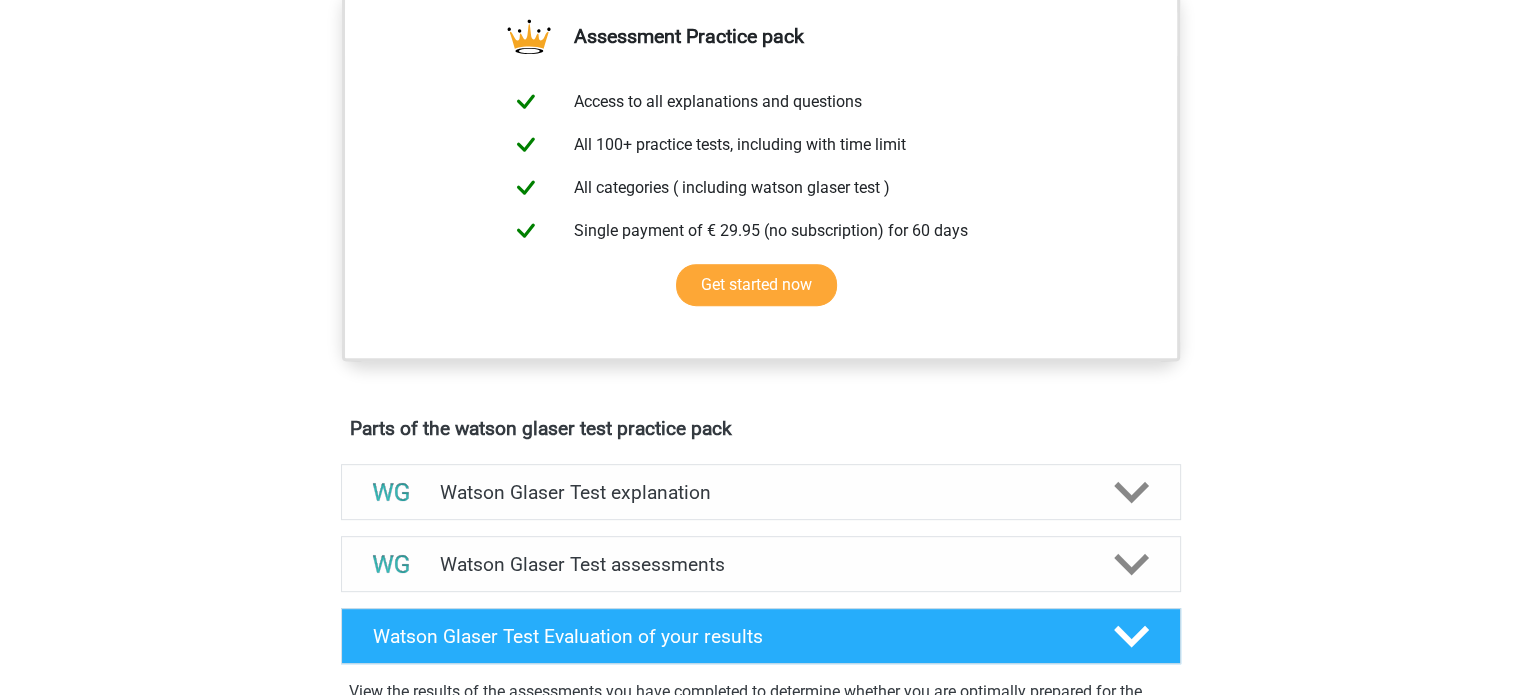 scroll, scrollTop: 764, scrollLeft: 0, axis: vertical 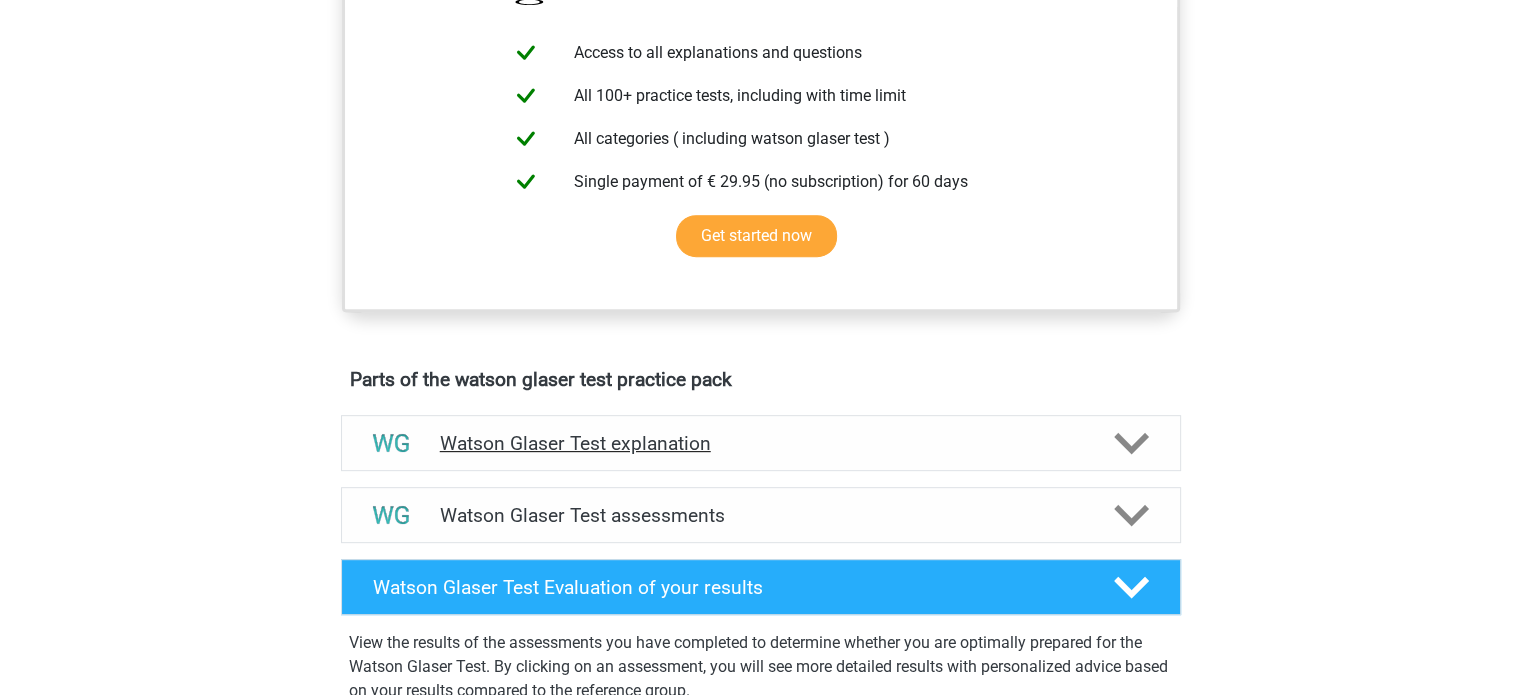 click on "Watson Glaser Test explanation" at bounding box center [761, 443] 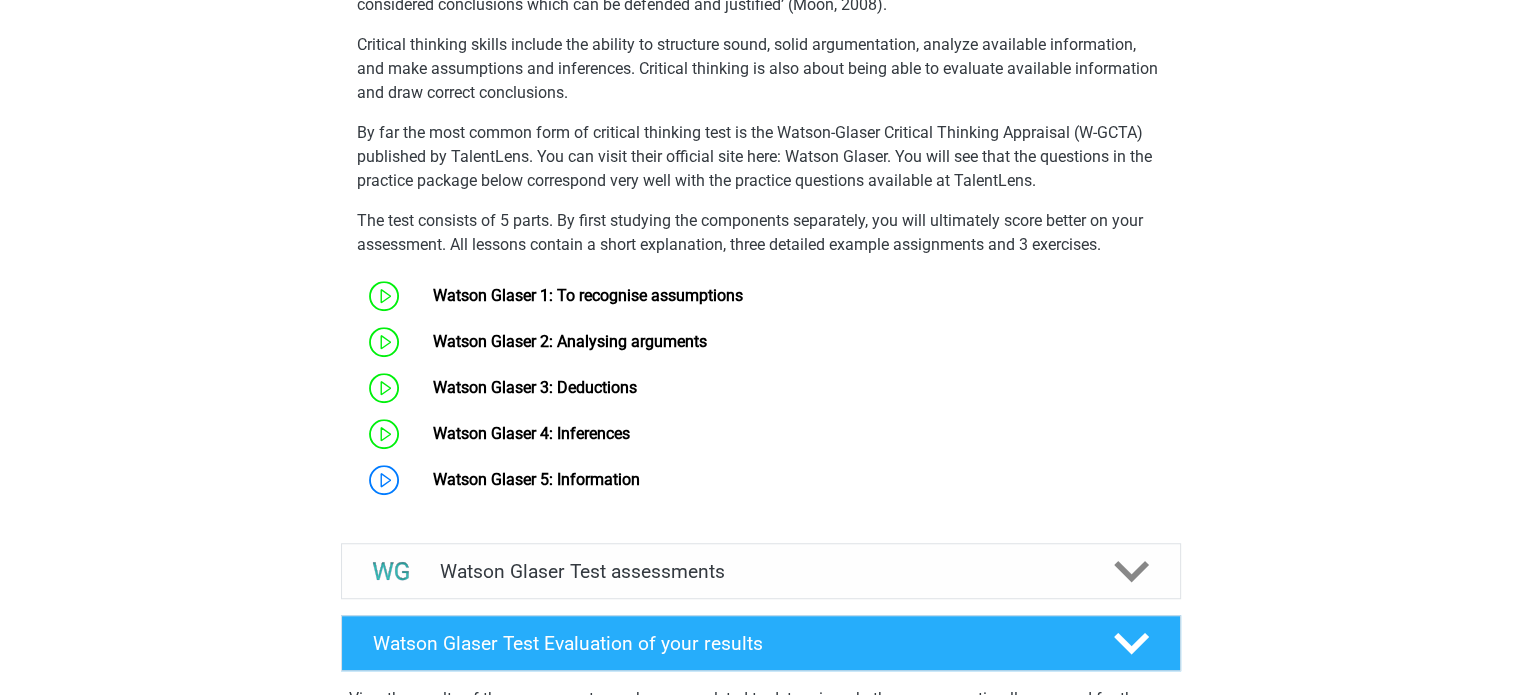 scroll, scrollTop: 1347, scrollLeft: 0, axis: vertical 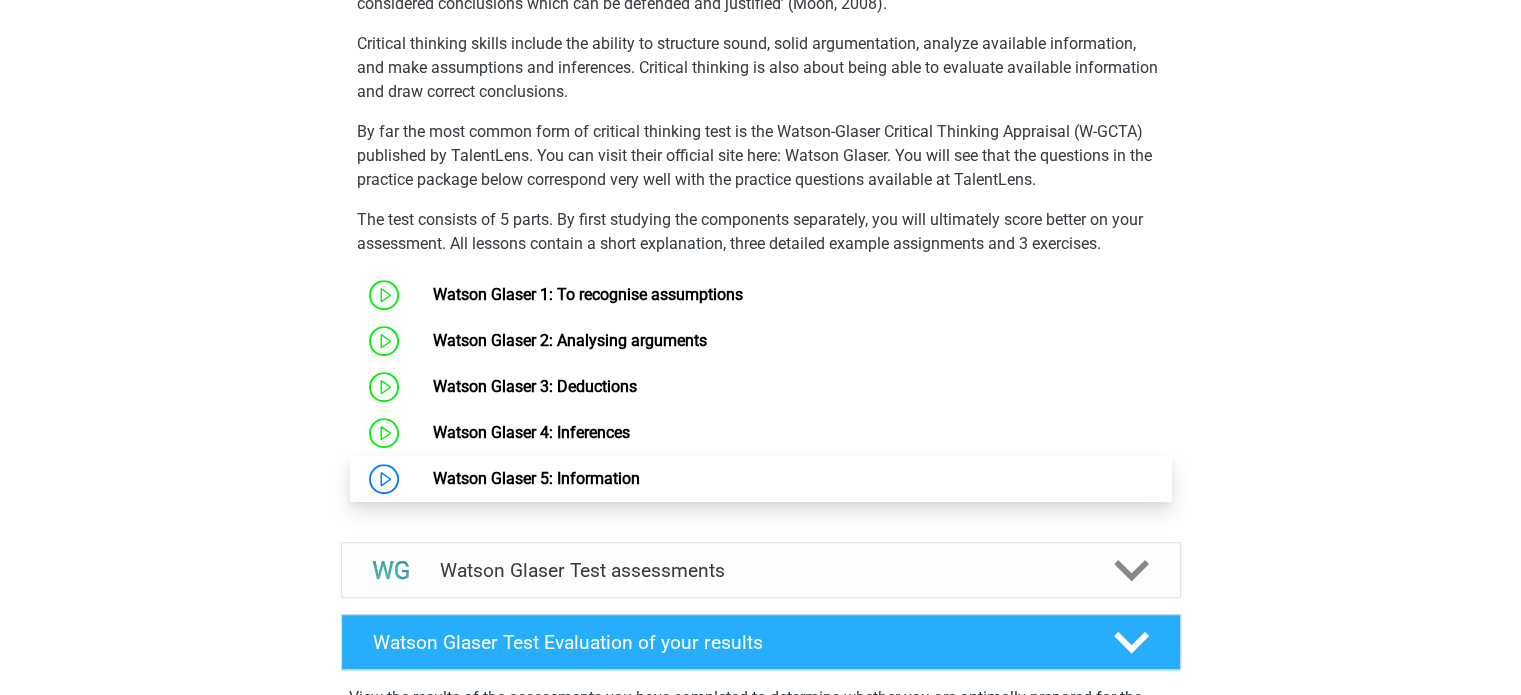click on "Watson Glaser 5: Information" at bounding box center [536, 478] 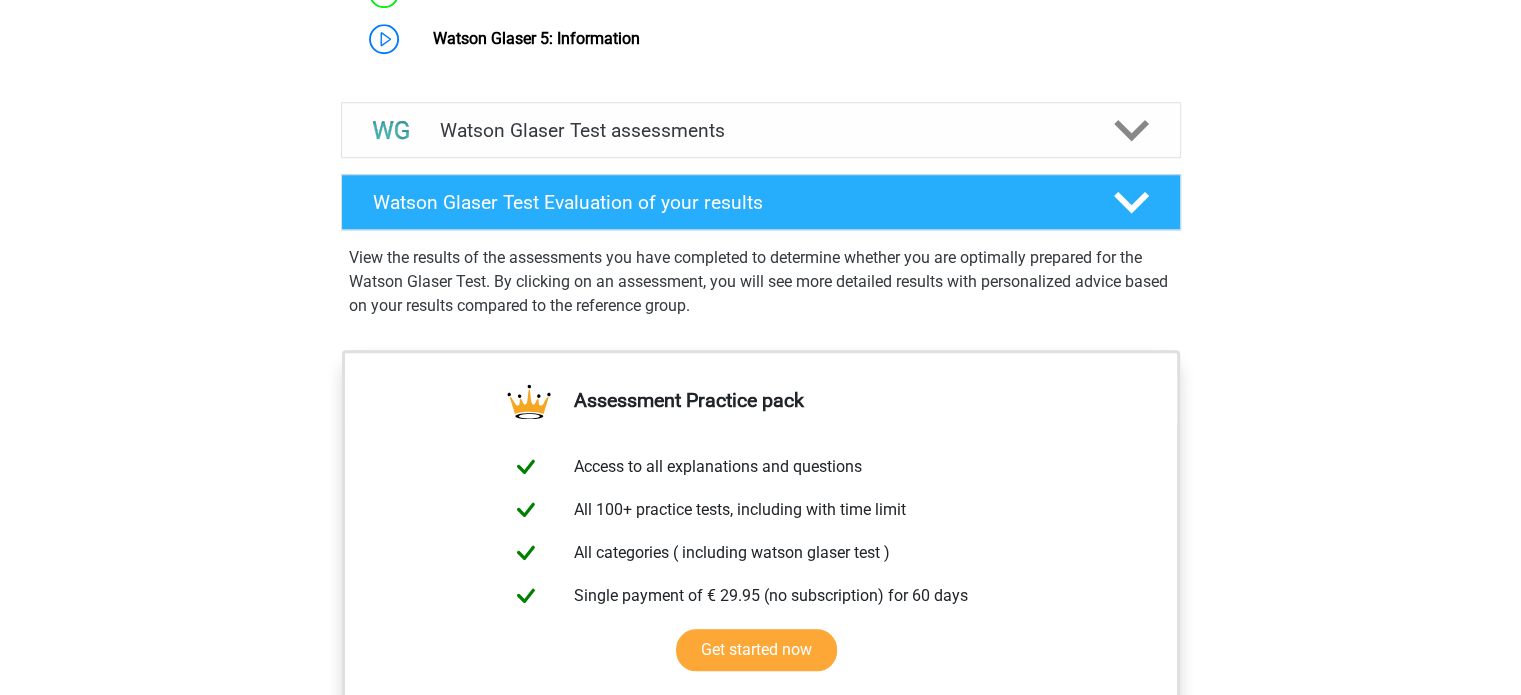 scroll, scrollTop: 1767, scrollLeft: 0, axis: vertical 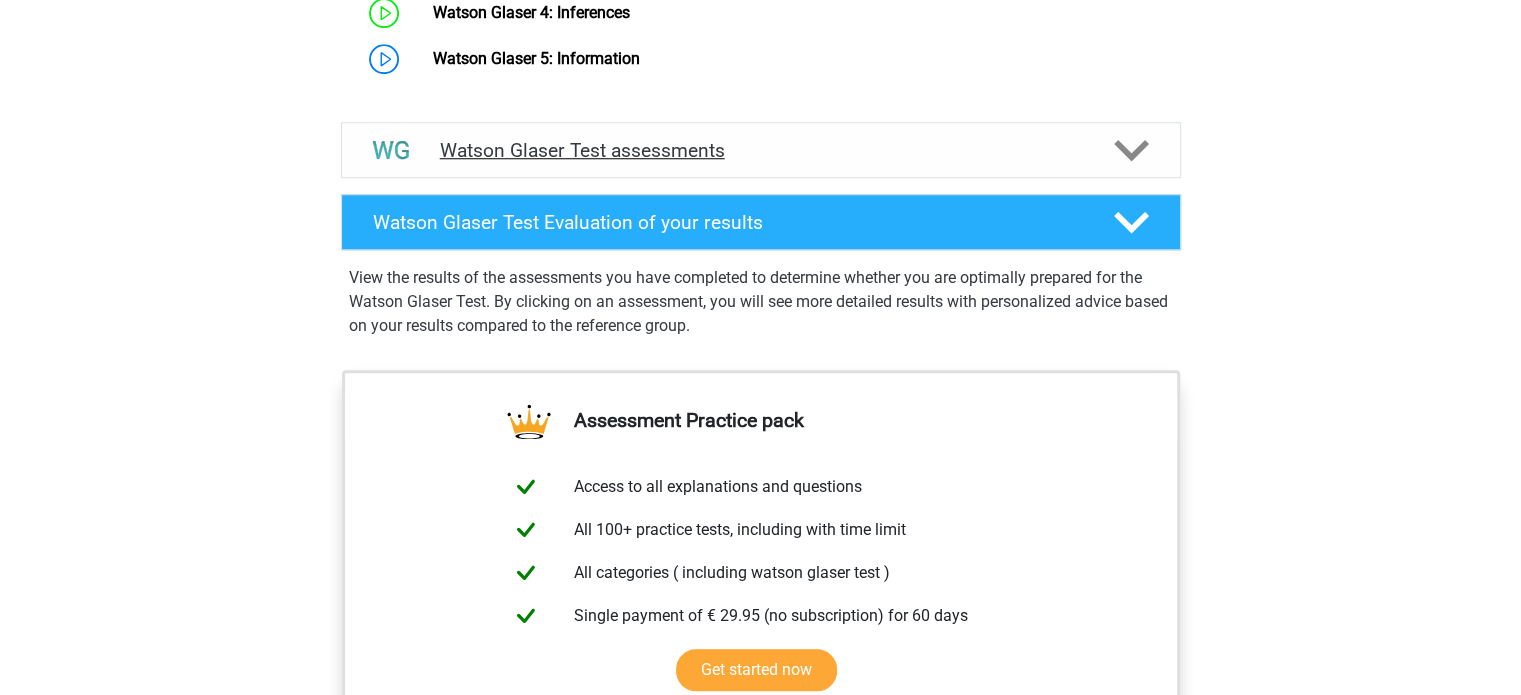 click 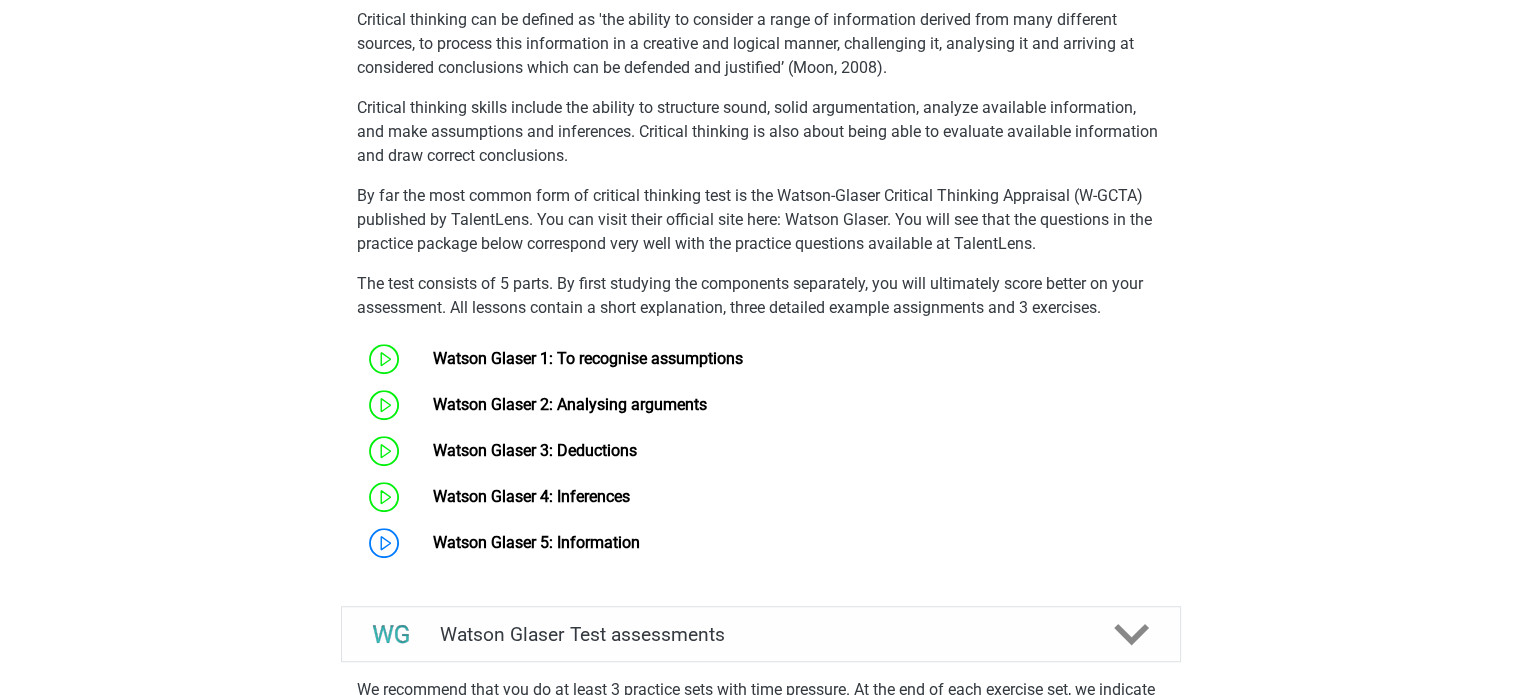 scroll, scrollTop: 1278, scrollLeft: 0, axis: vertical 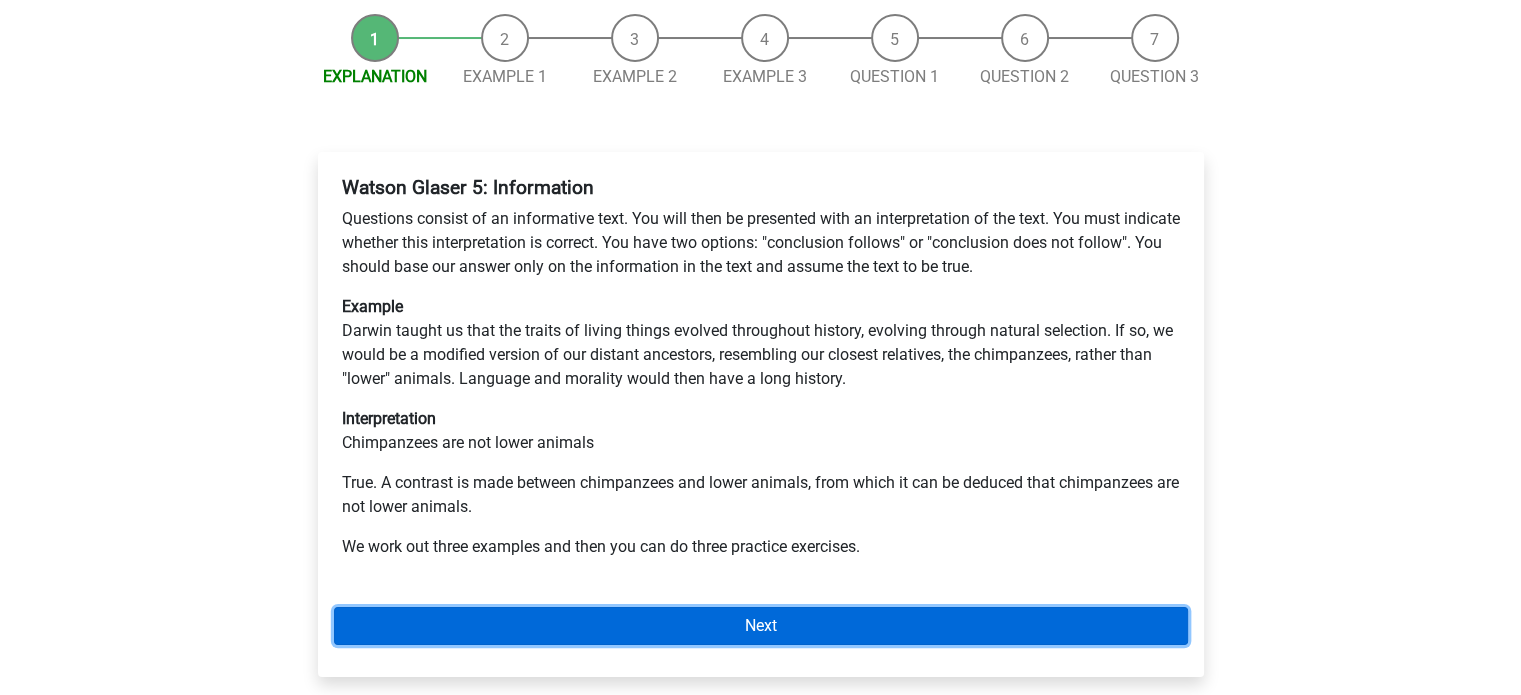 click on "Next" at bounding box center (761, 626) 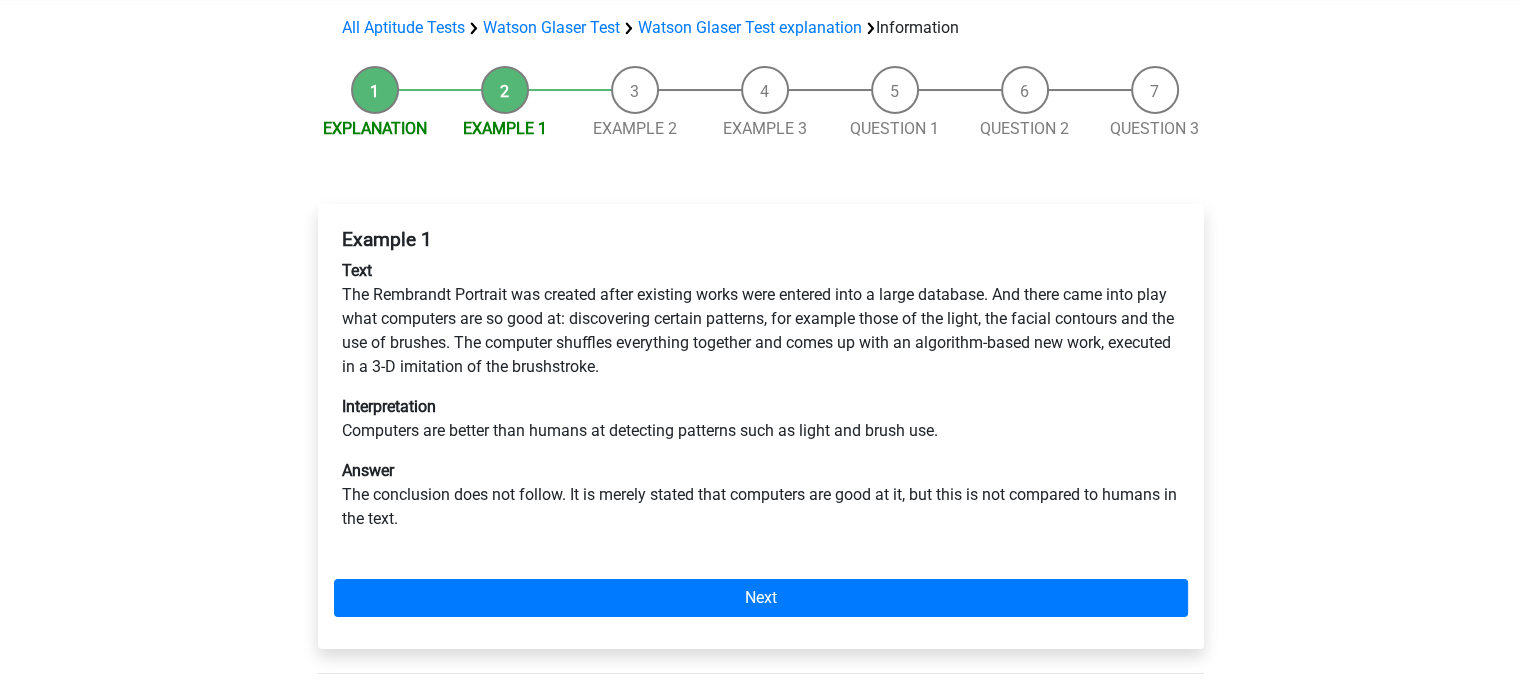 scroll, scrollTop: 142, scrollLeft: 0, axis: vertical 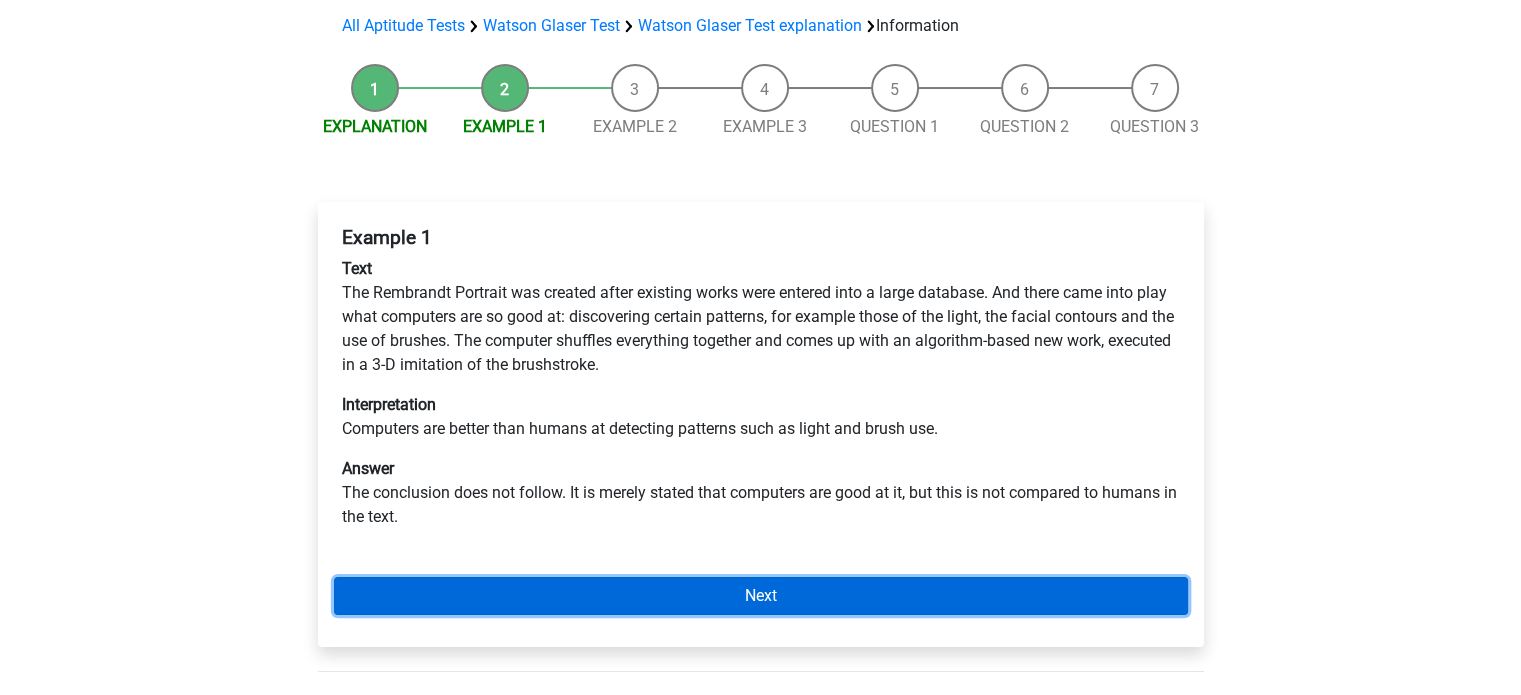 click on "Next" at bounding box center (761, 596) 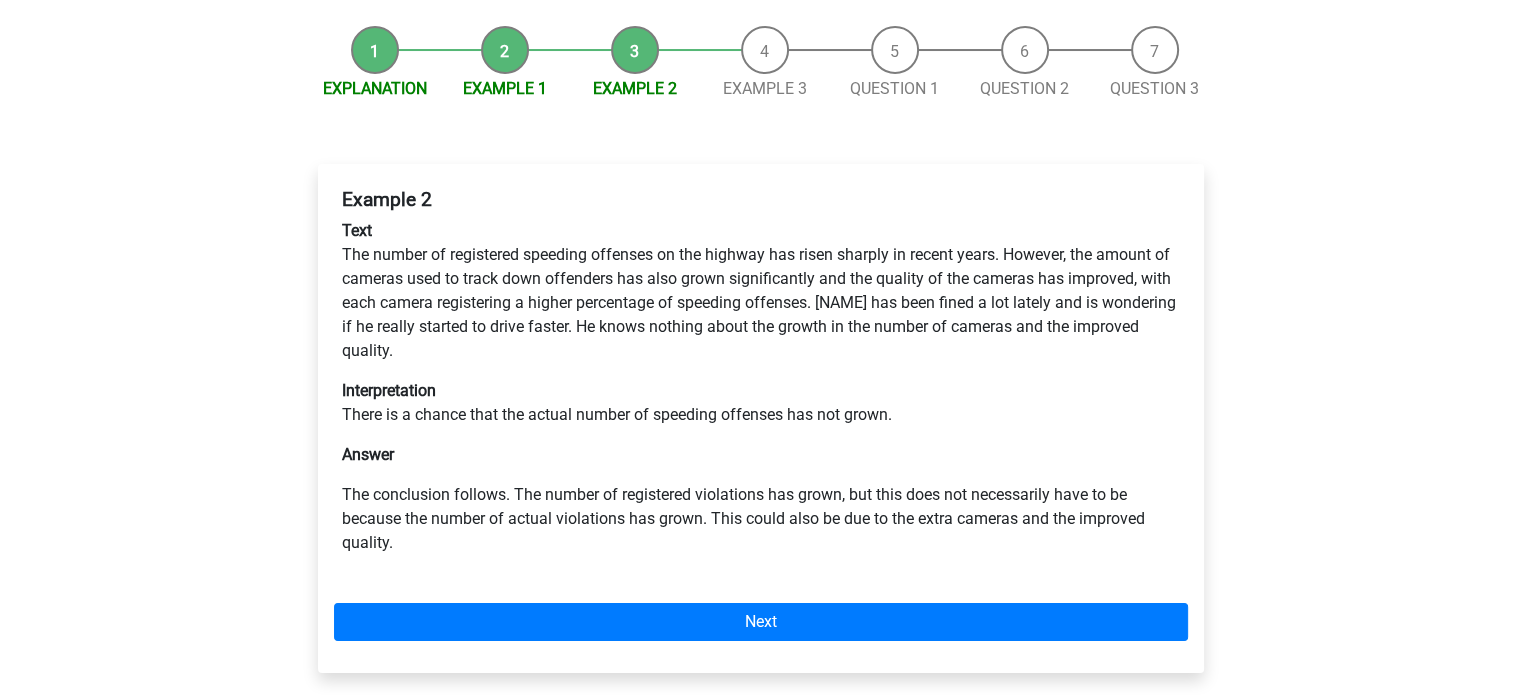 scroll, scrollTop: 184, scrollLeft: 0, axis: vertical 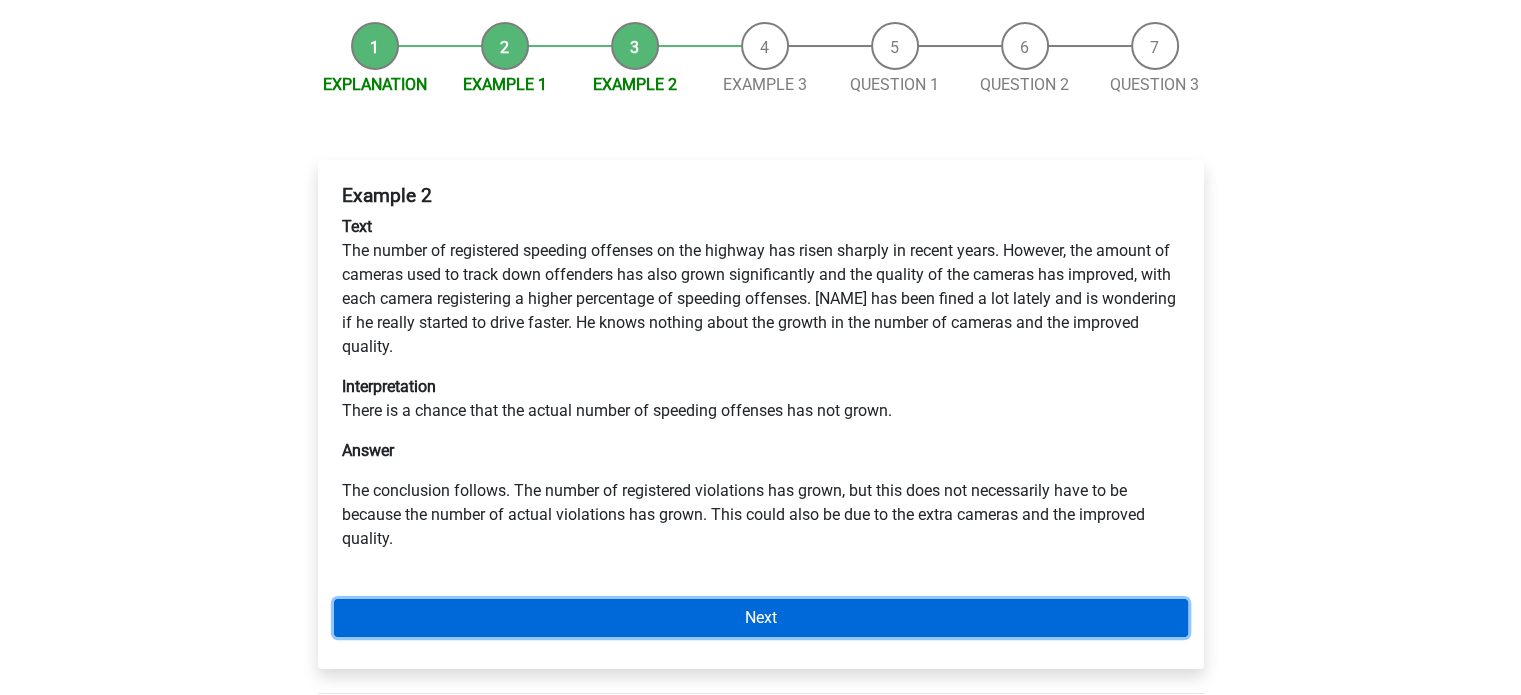 click on "Next" at bounding box center [761, 618] 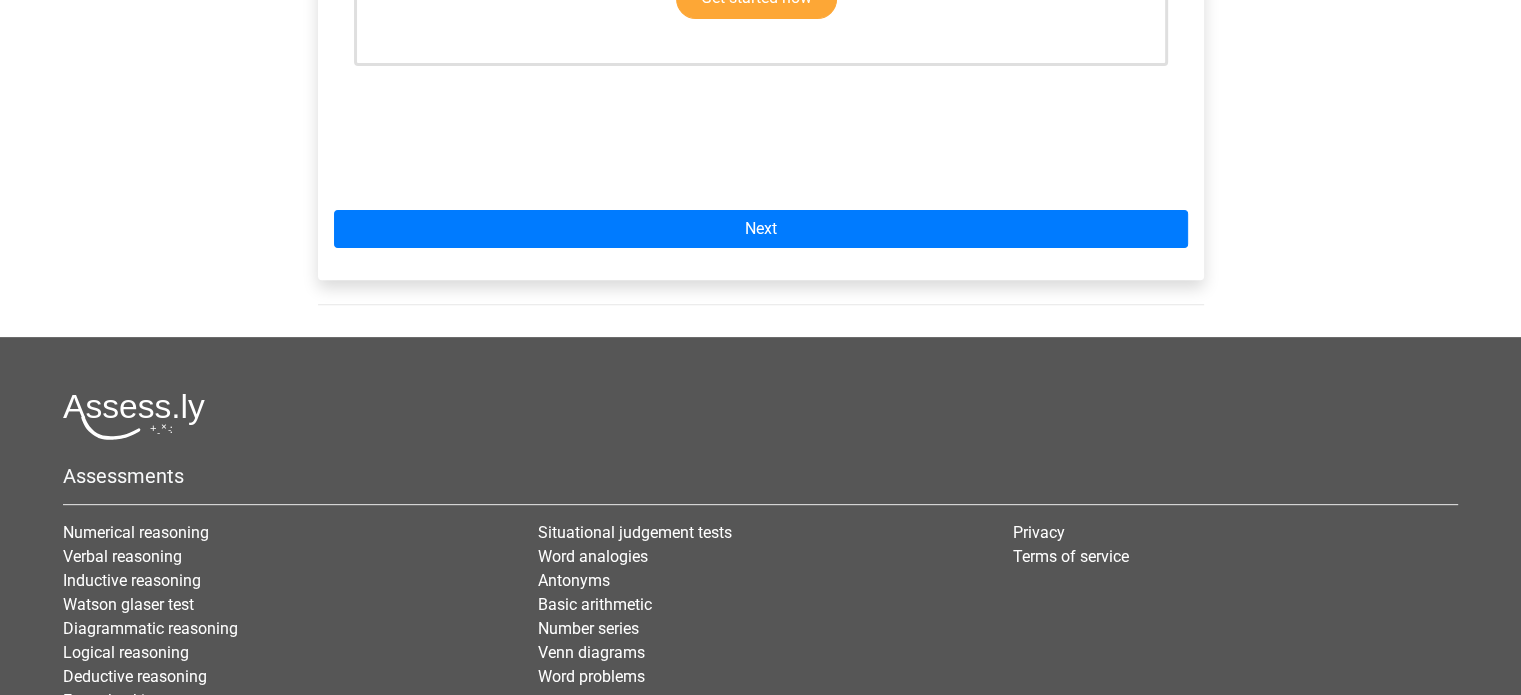 scroll, scrollTop: 700, scrollLeft: 0, axis: vertical 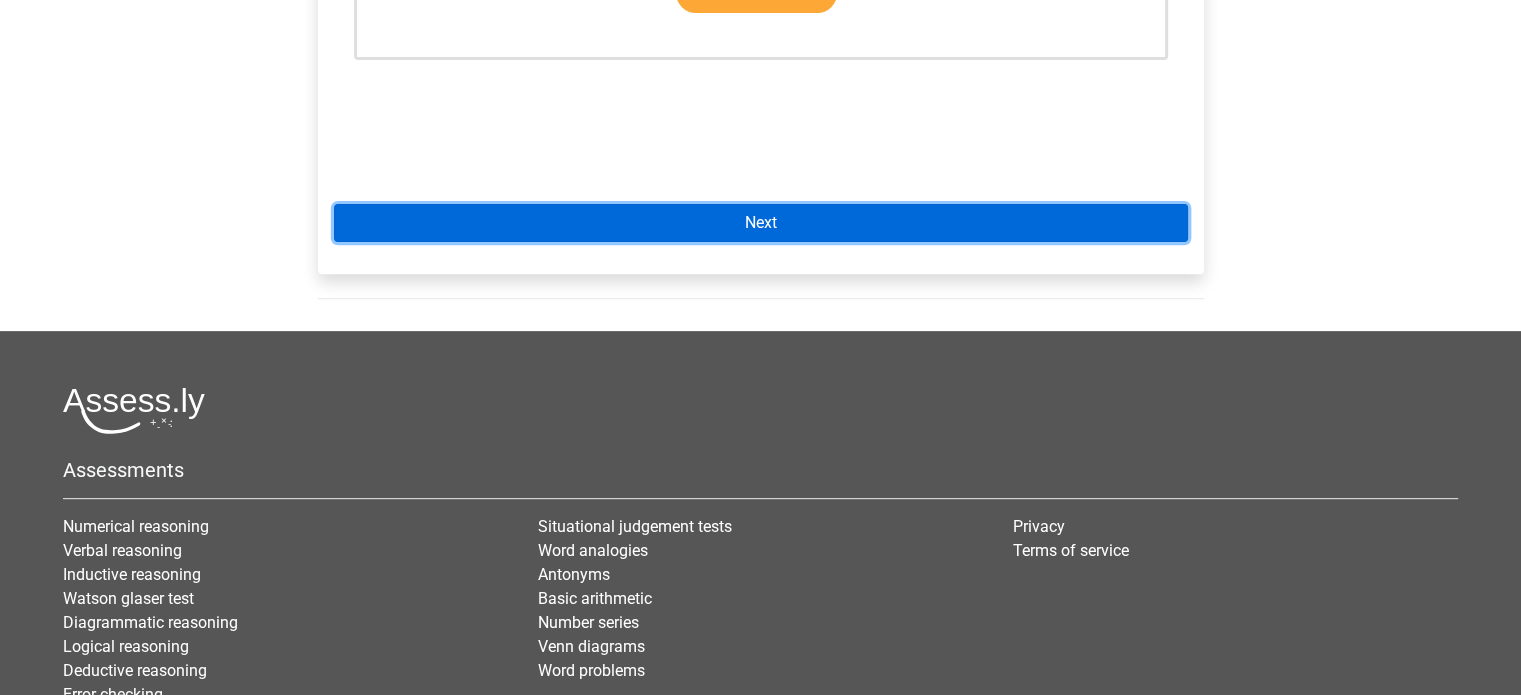 click on "Next" at bounding box center (761, 223) 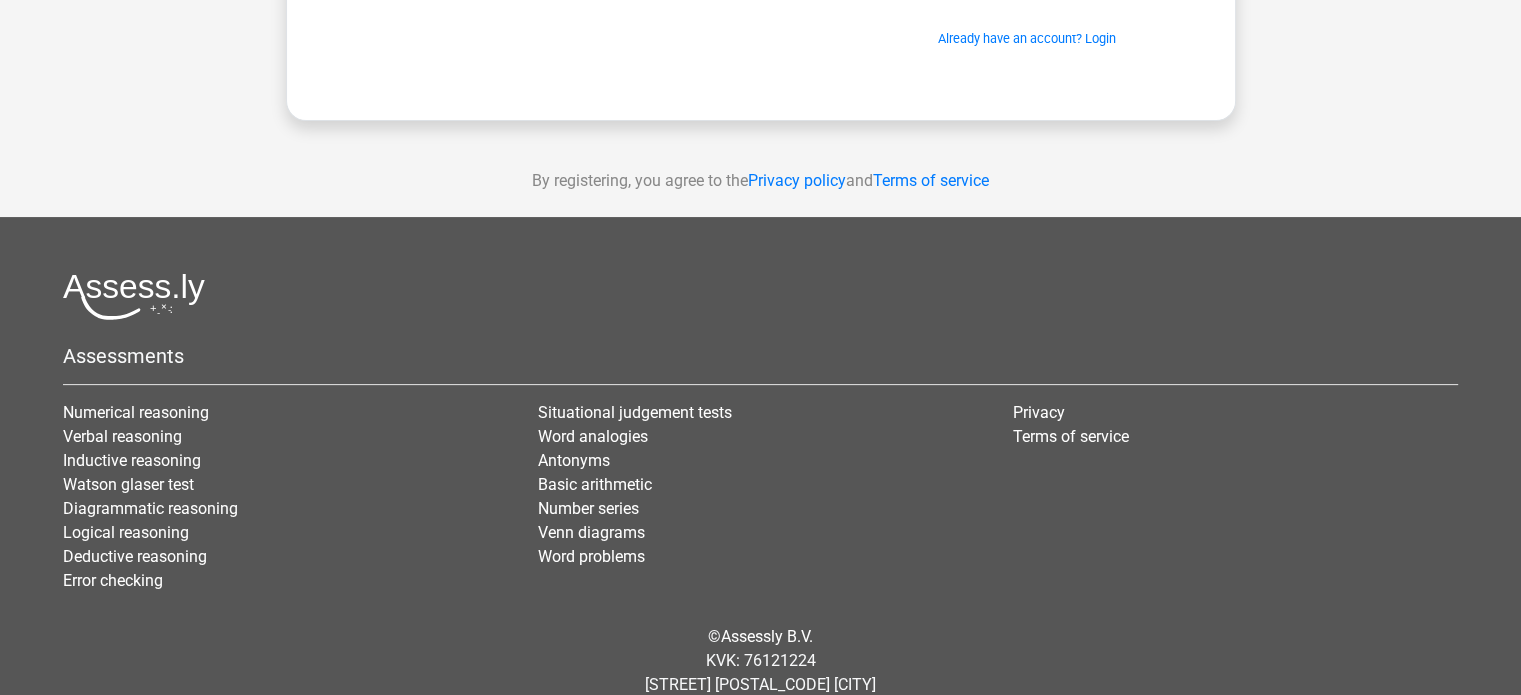 scroll, scrollTop: 0, scrollLeft: 0, axis: both 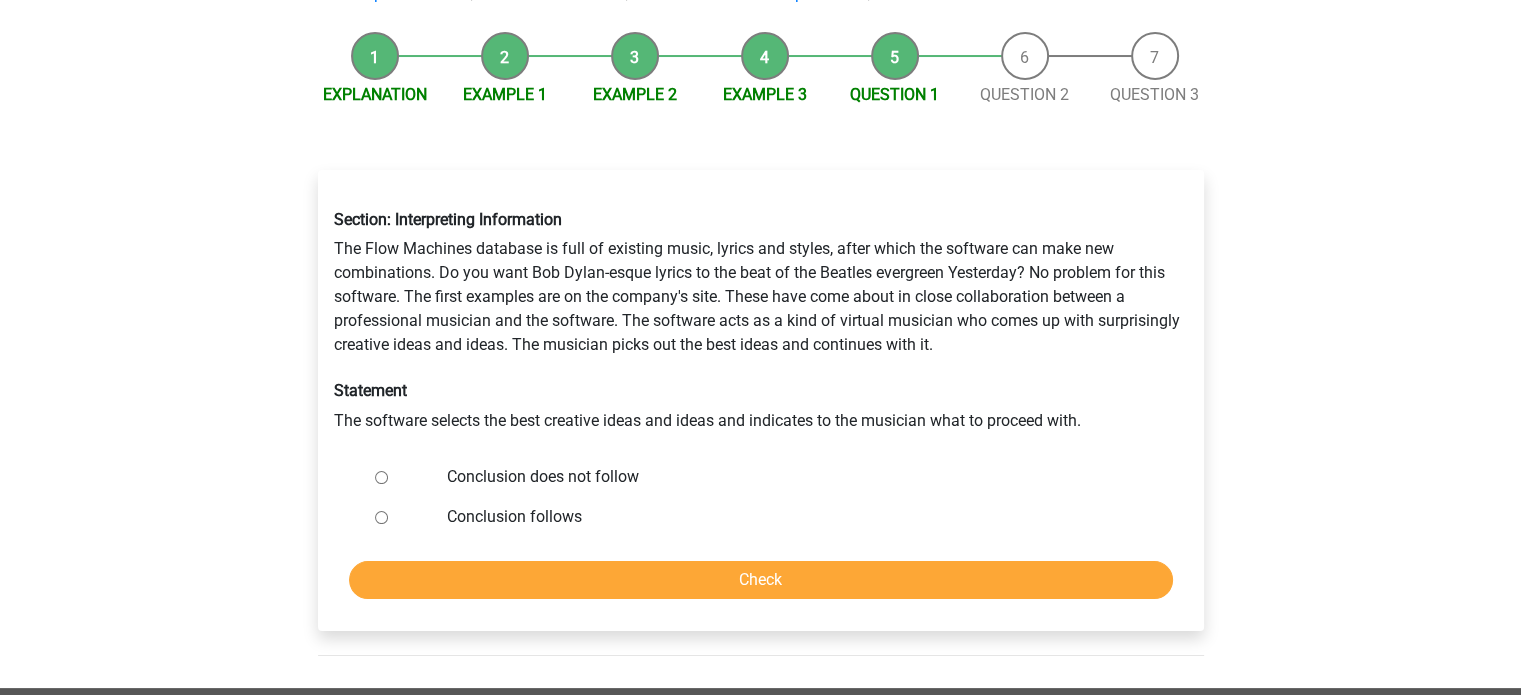 click on "Conclusion does not follow" at bounding box center [381, 477] 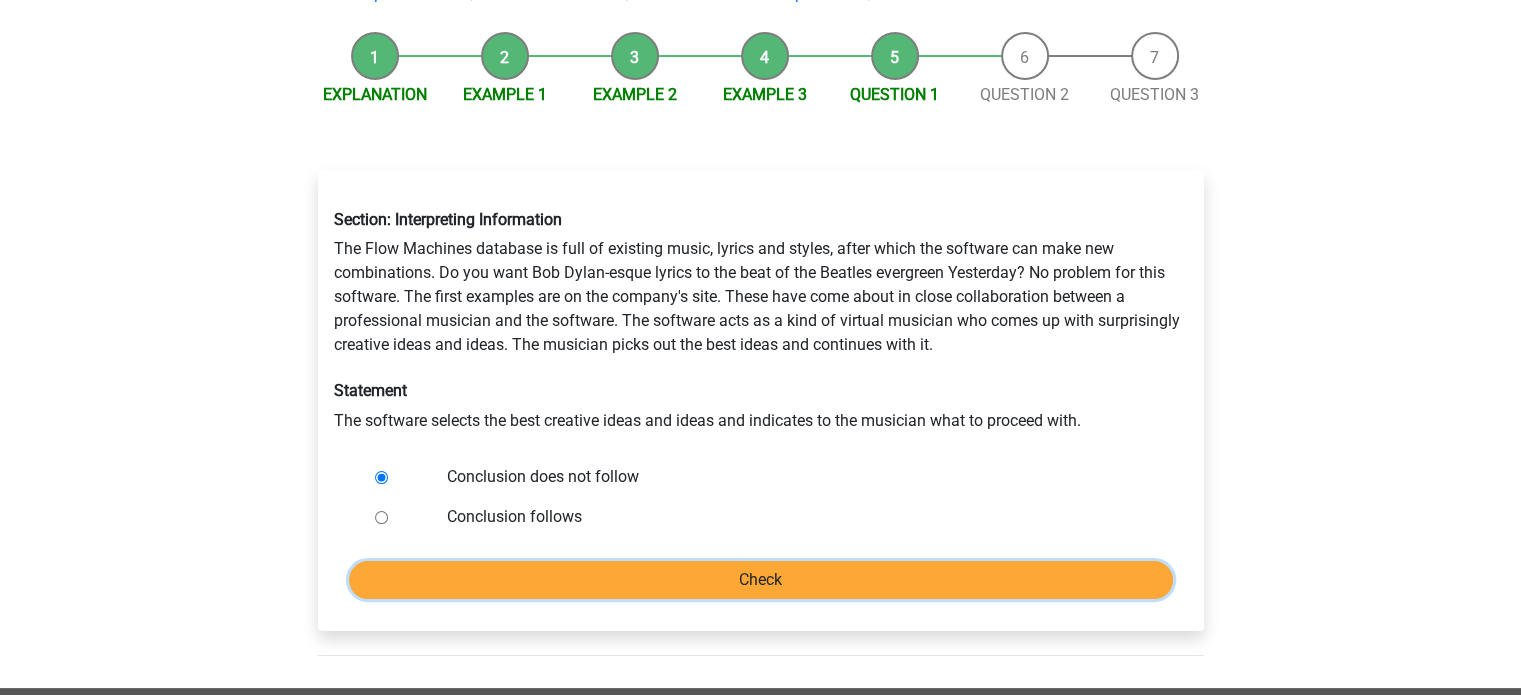 click on "Check" at bounding box center [761, 580] 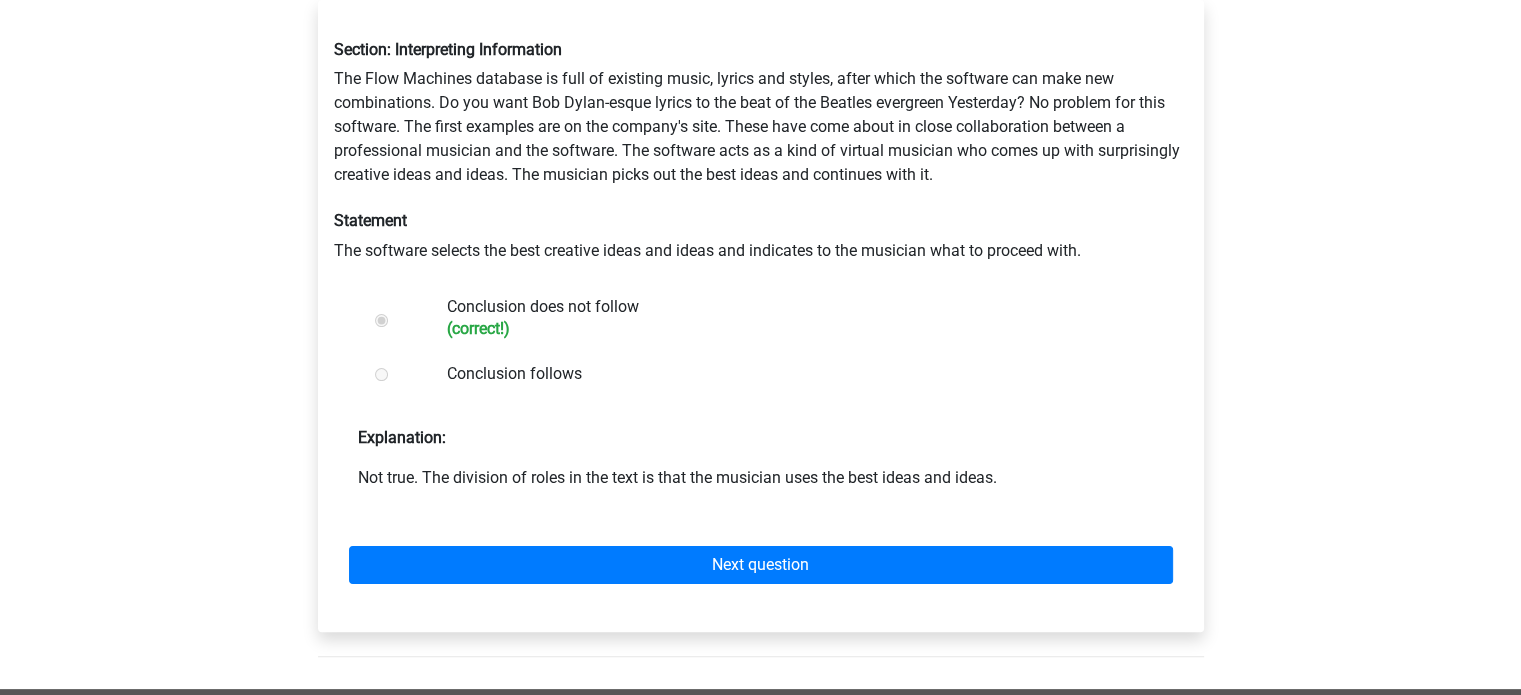 scroll, scrollTop: 504, scrollLeft: 0, axis: vertical 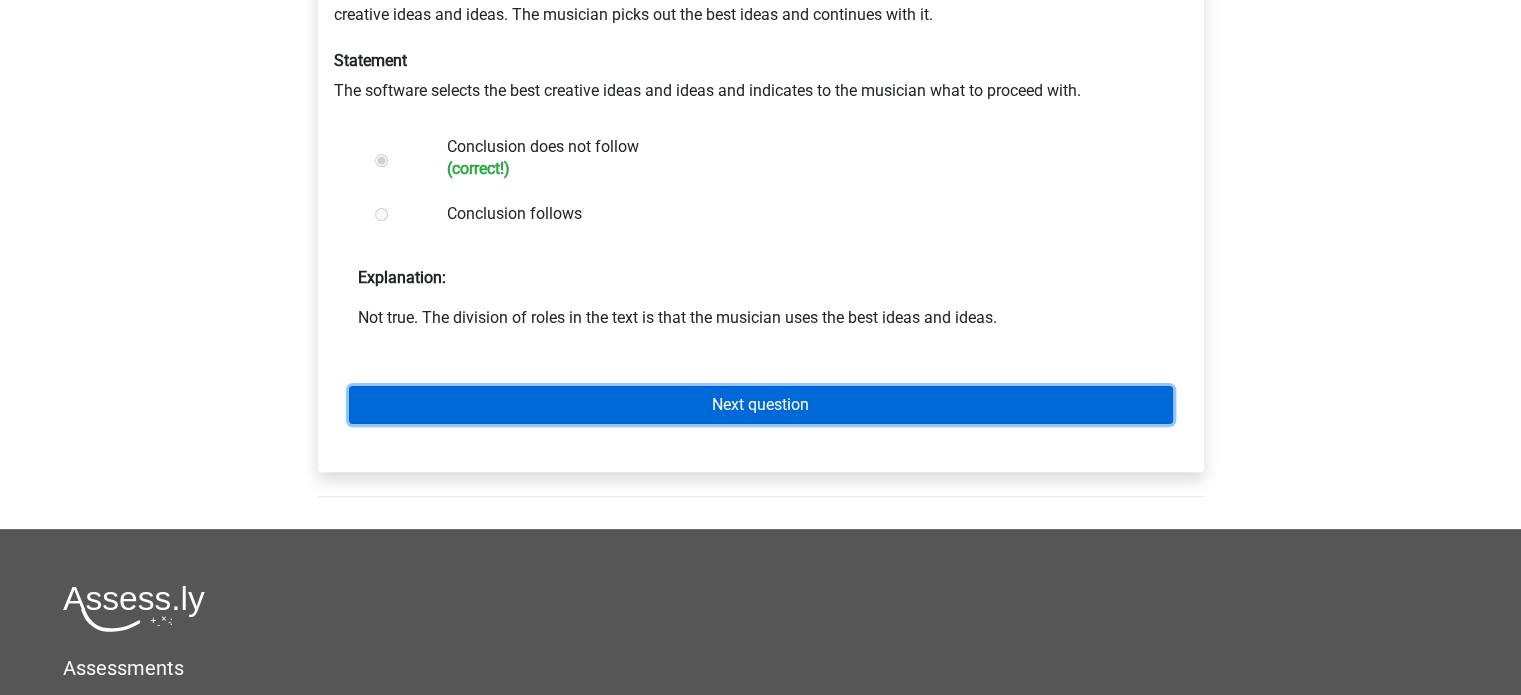 click on "Next question" at bounding box center (761, 405) 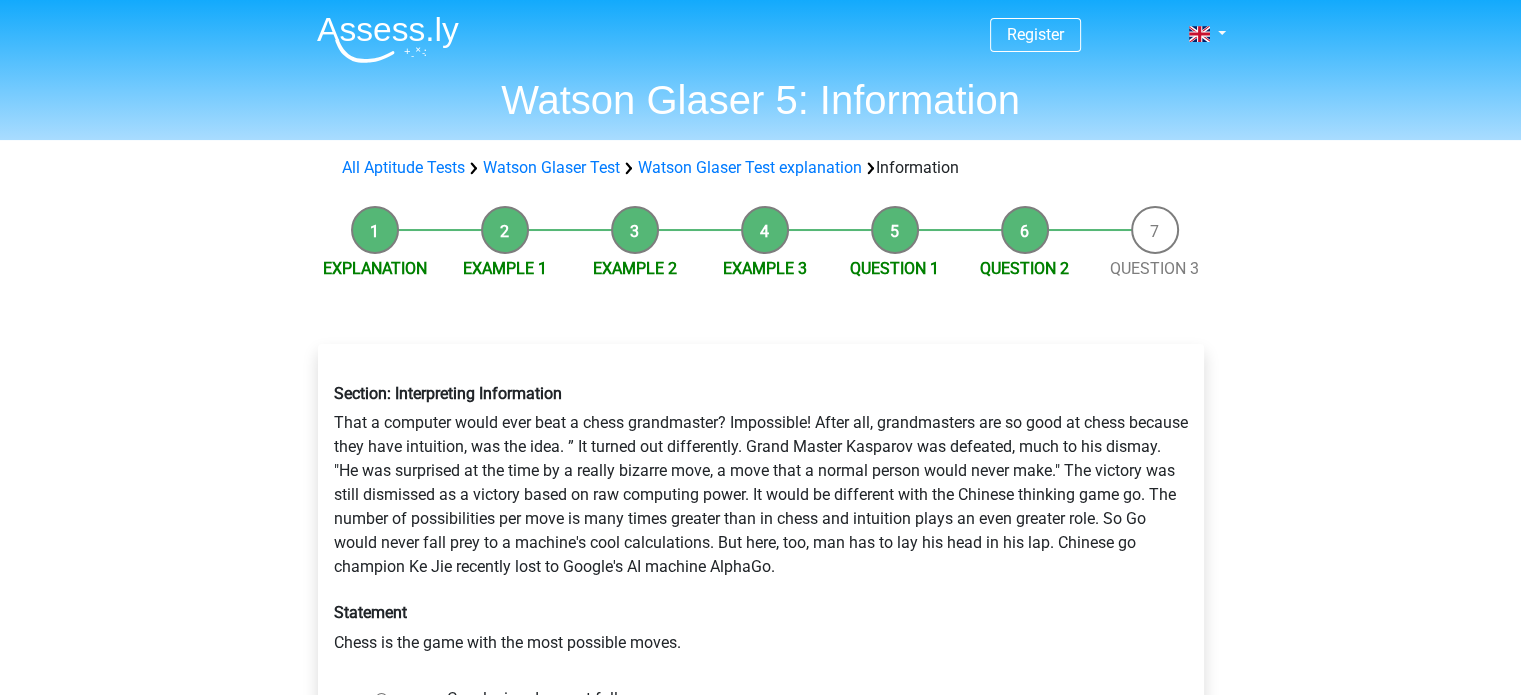 scroll, scrollTop: 263, scrollLeft: 0, axis: vertical 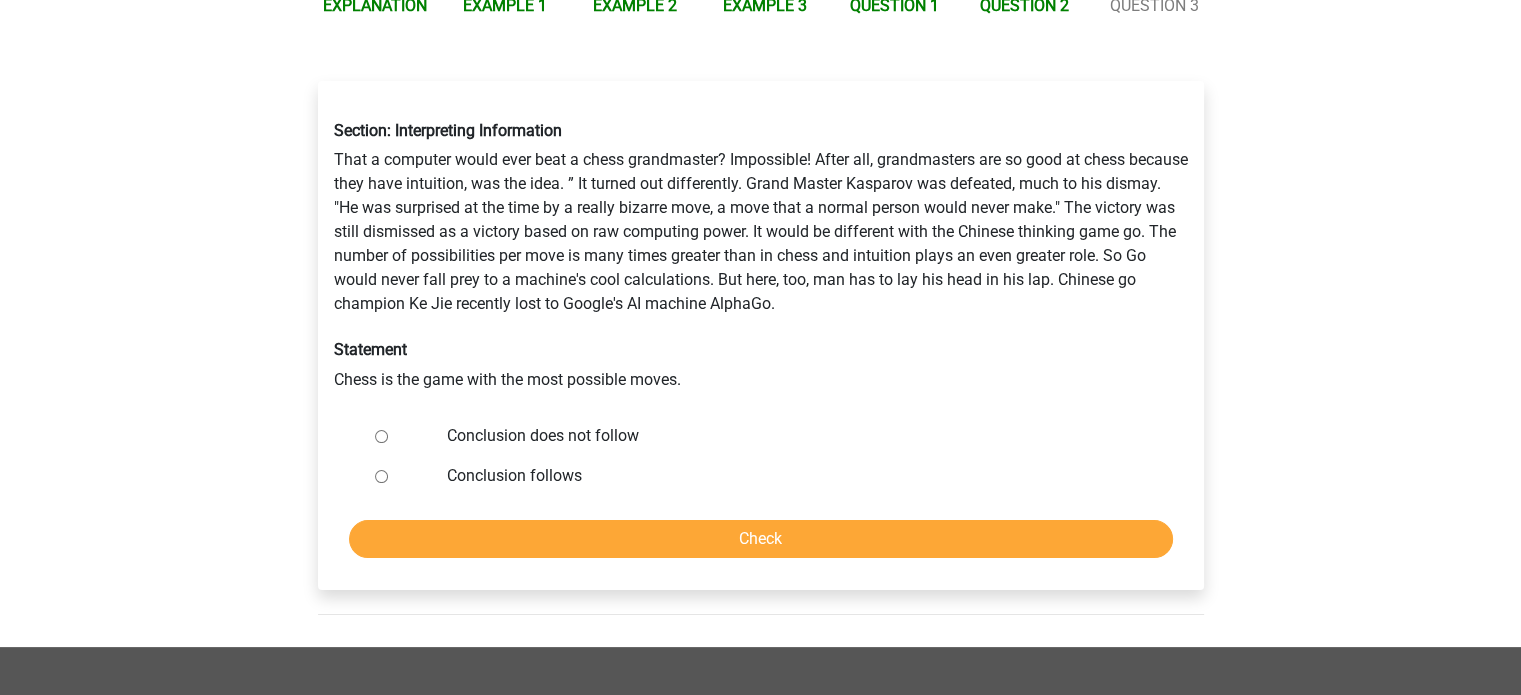 click on "Conclusion does not follow" at bounding box center (381, 436) 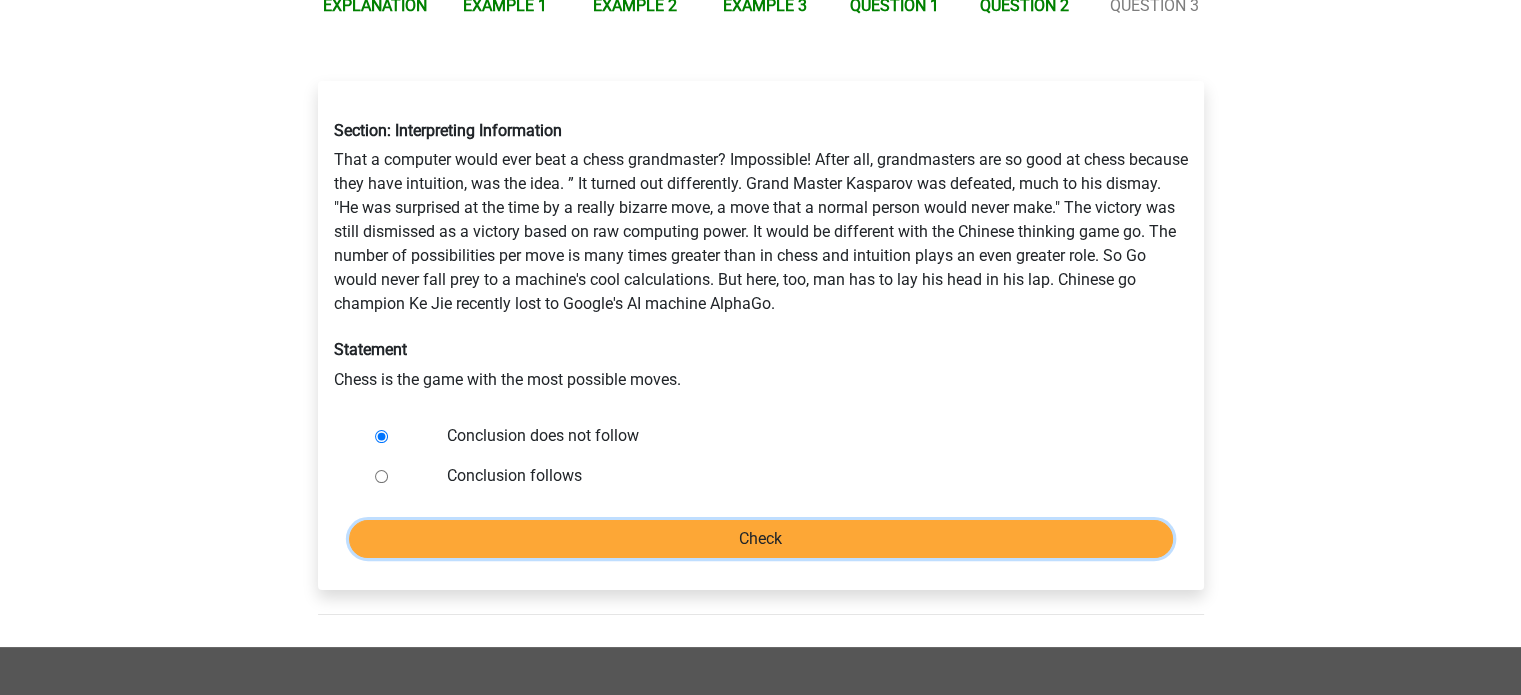 click on "Check" at bounding box center [761, 539] 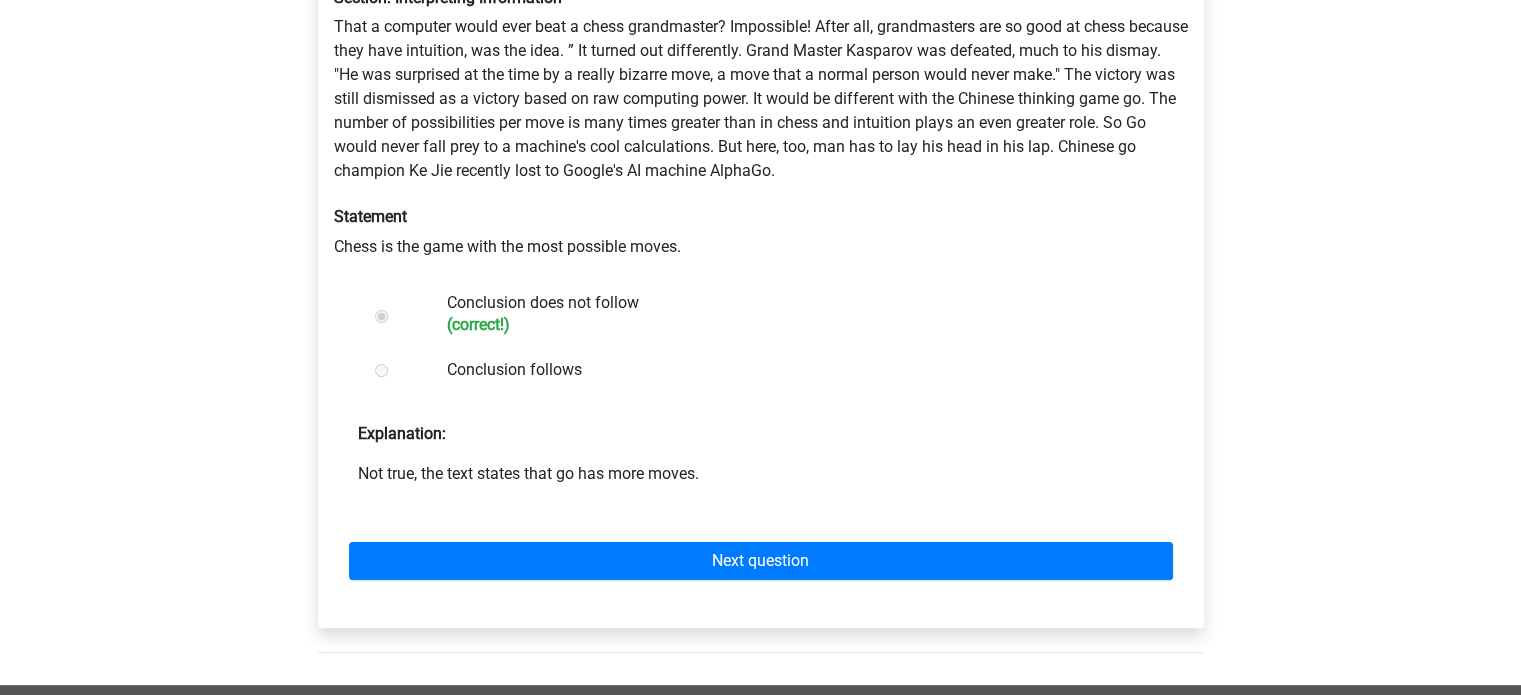 scroll, scrollTop: 399, scrollLeft: 0, axis: vertical 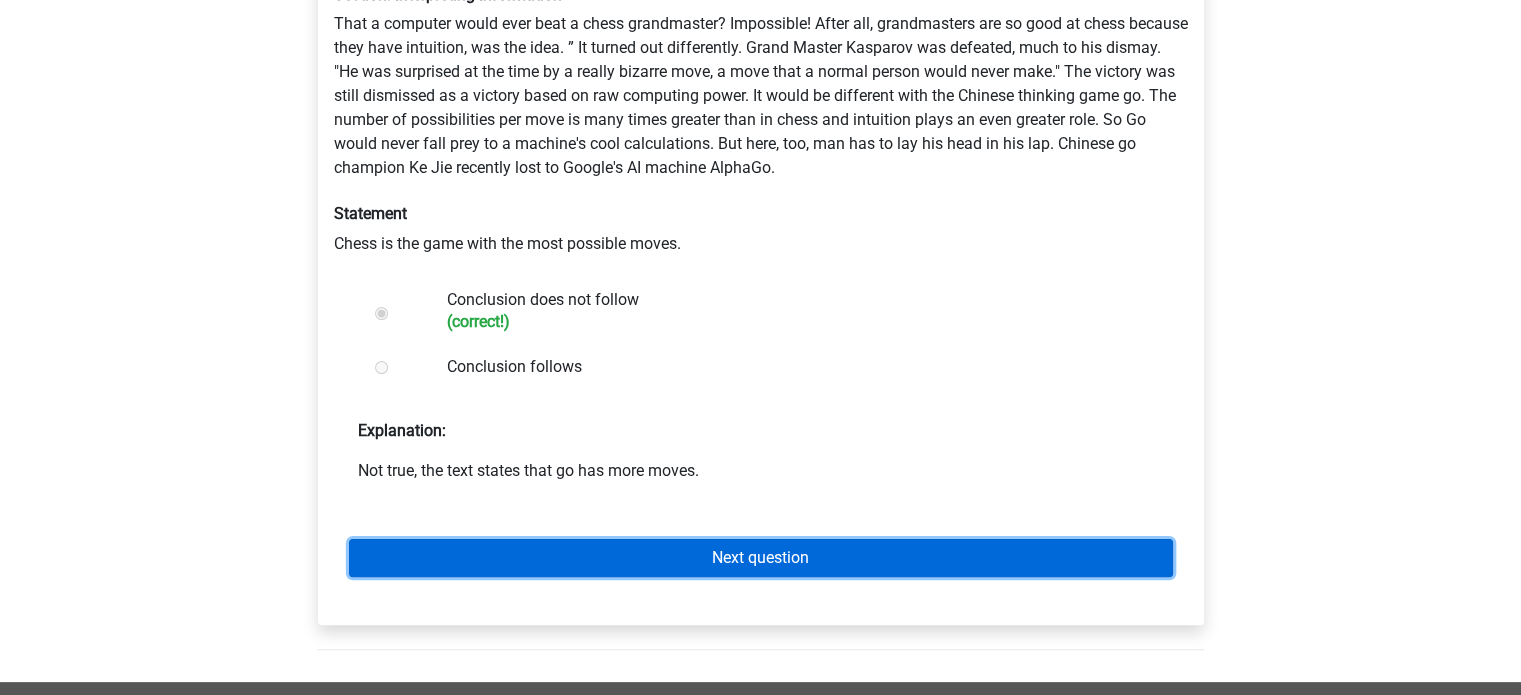click on "Next question" at bounding box center [761, 558] 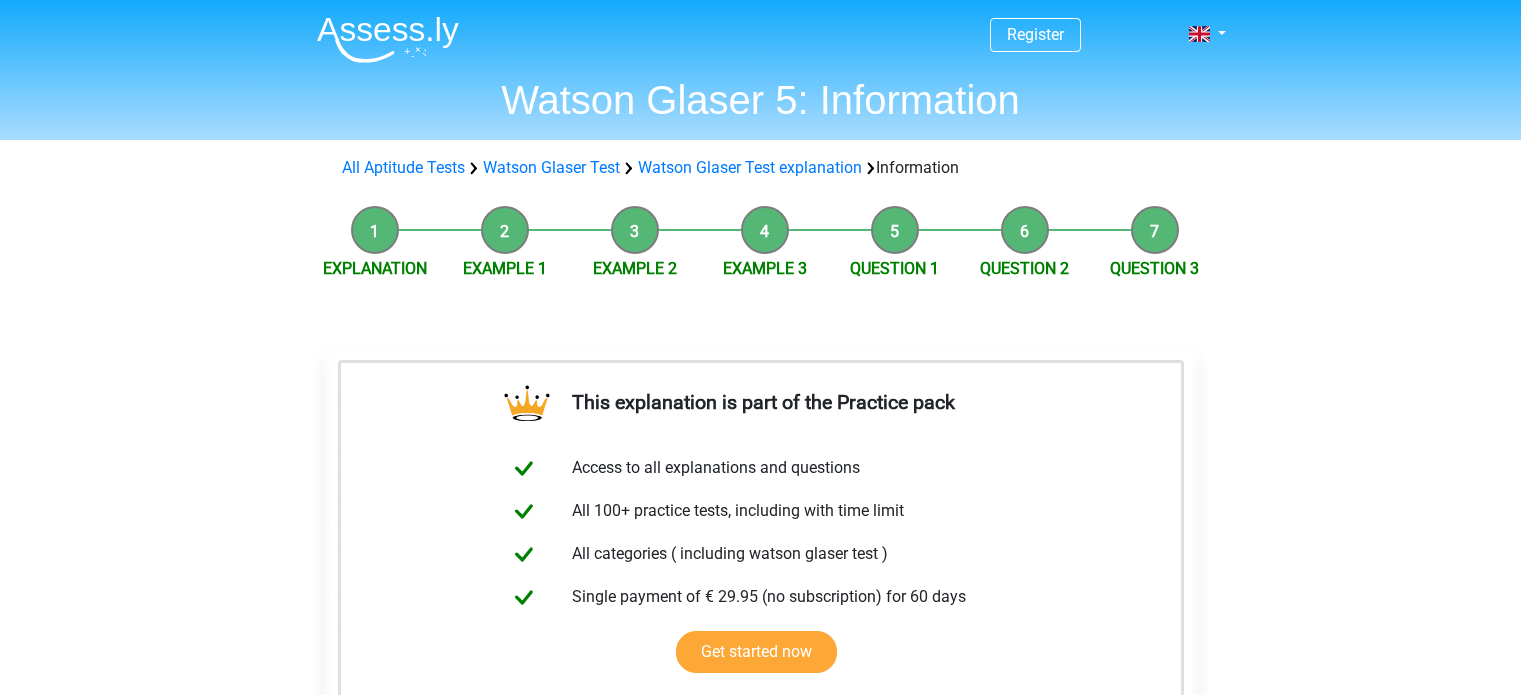 scroll, scrollTop: 0, scrollLeft: 0, axis: both 